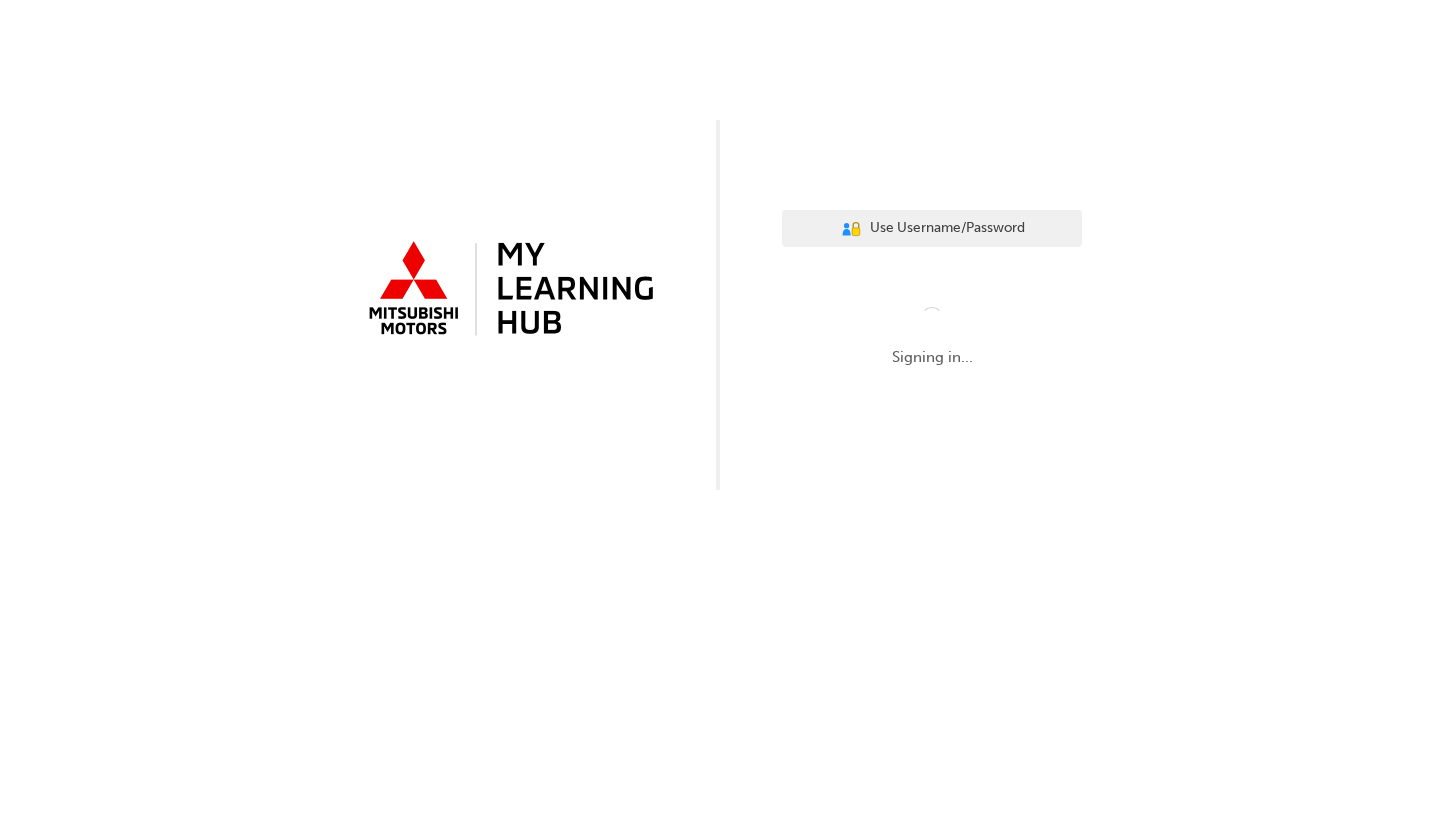 scroll, scrollTop: 0, scrollLeft: 0, axis: both 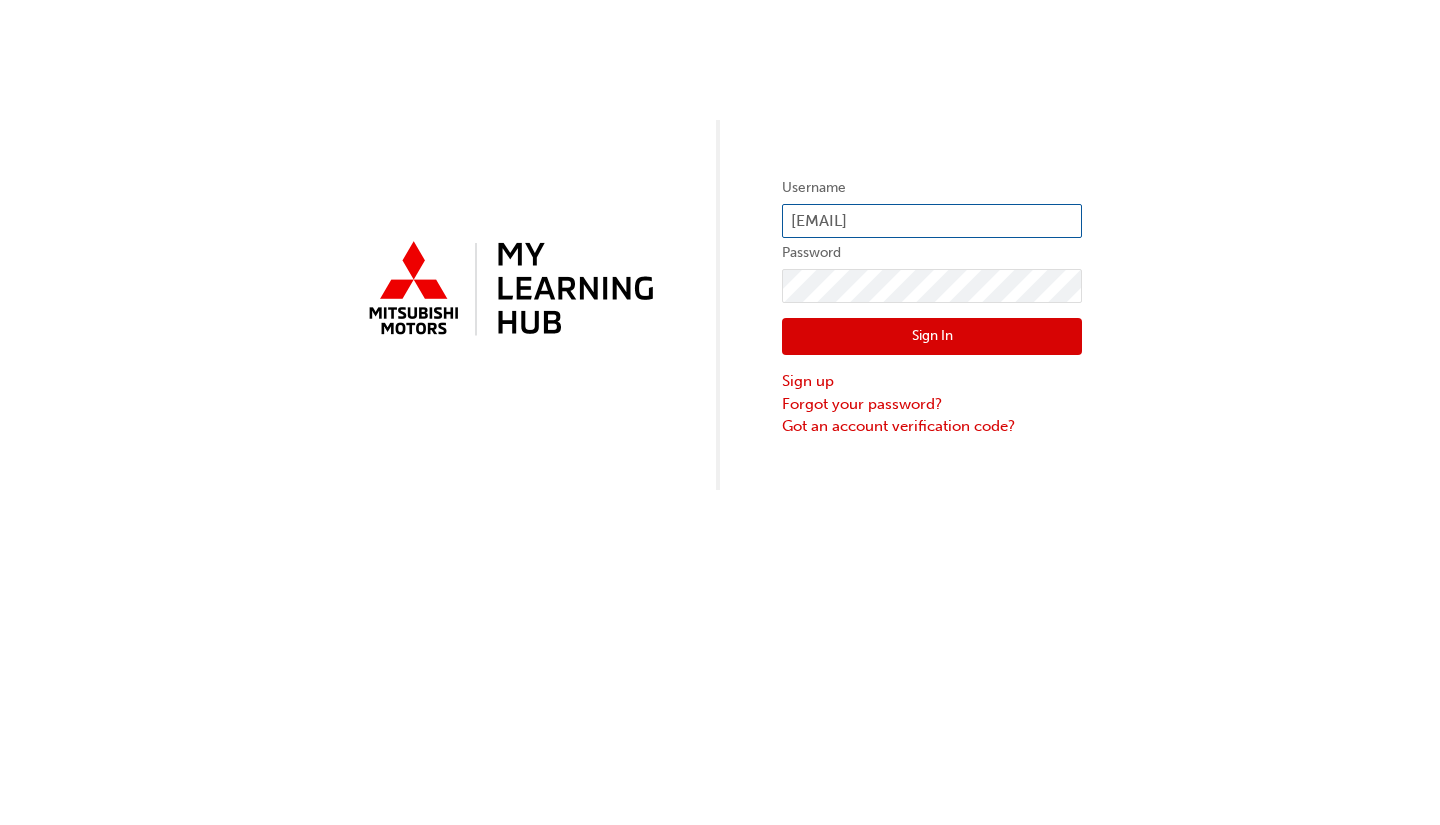 type on "[EMAIL]" 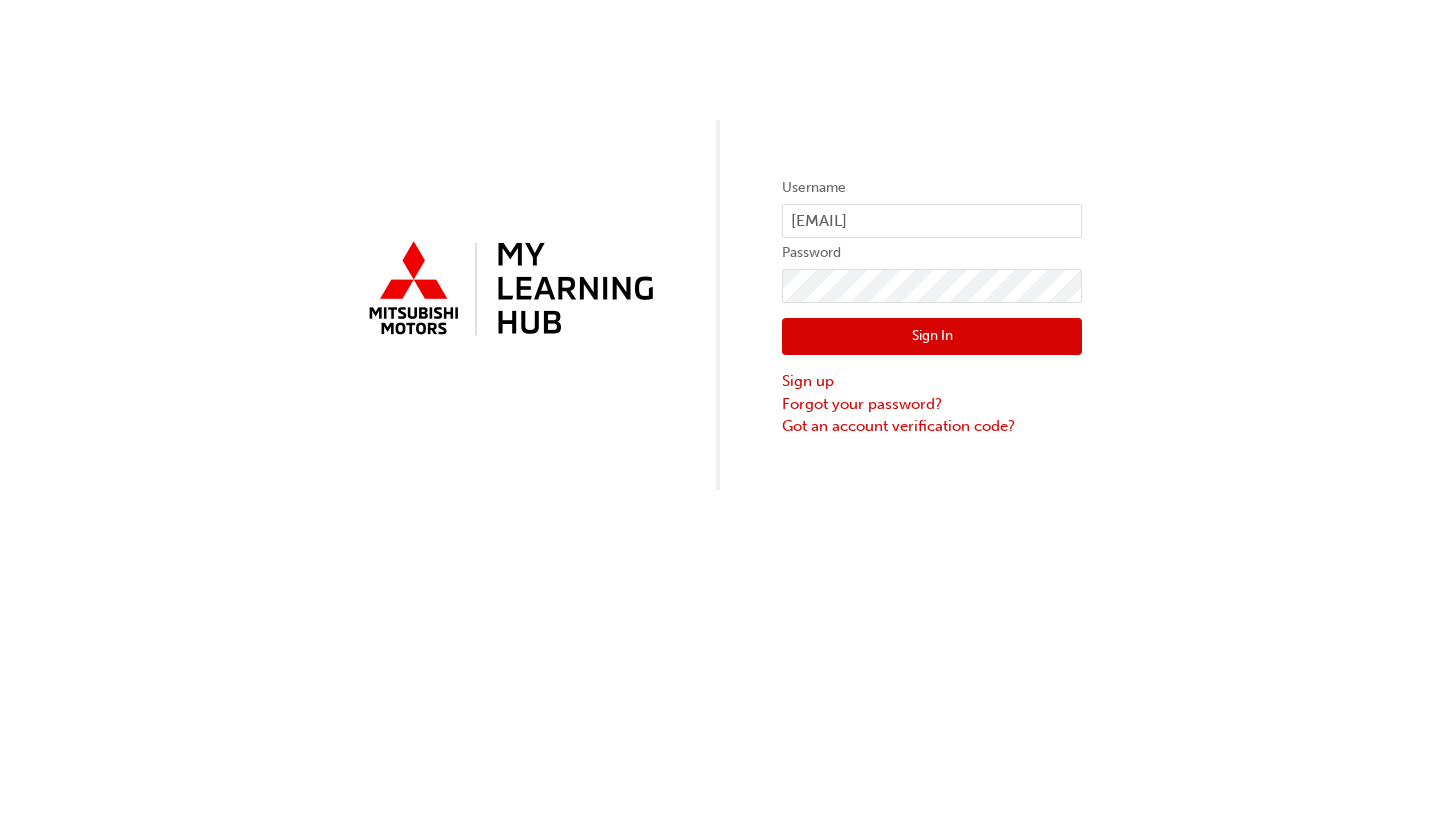 click on "Sign In" at bounding box center [932, 337] 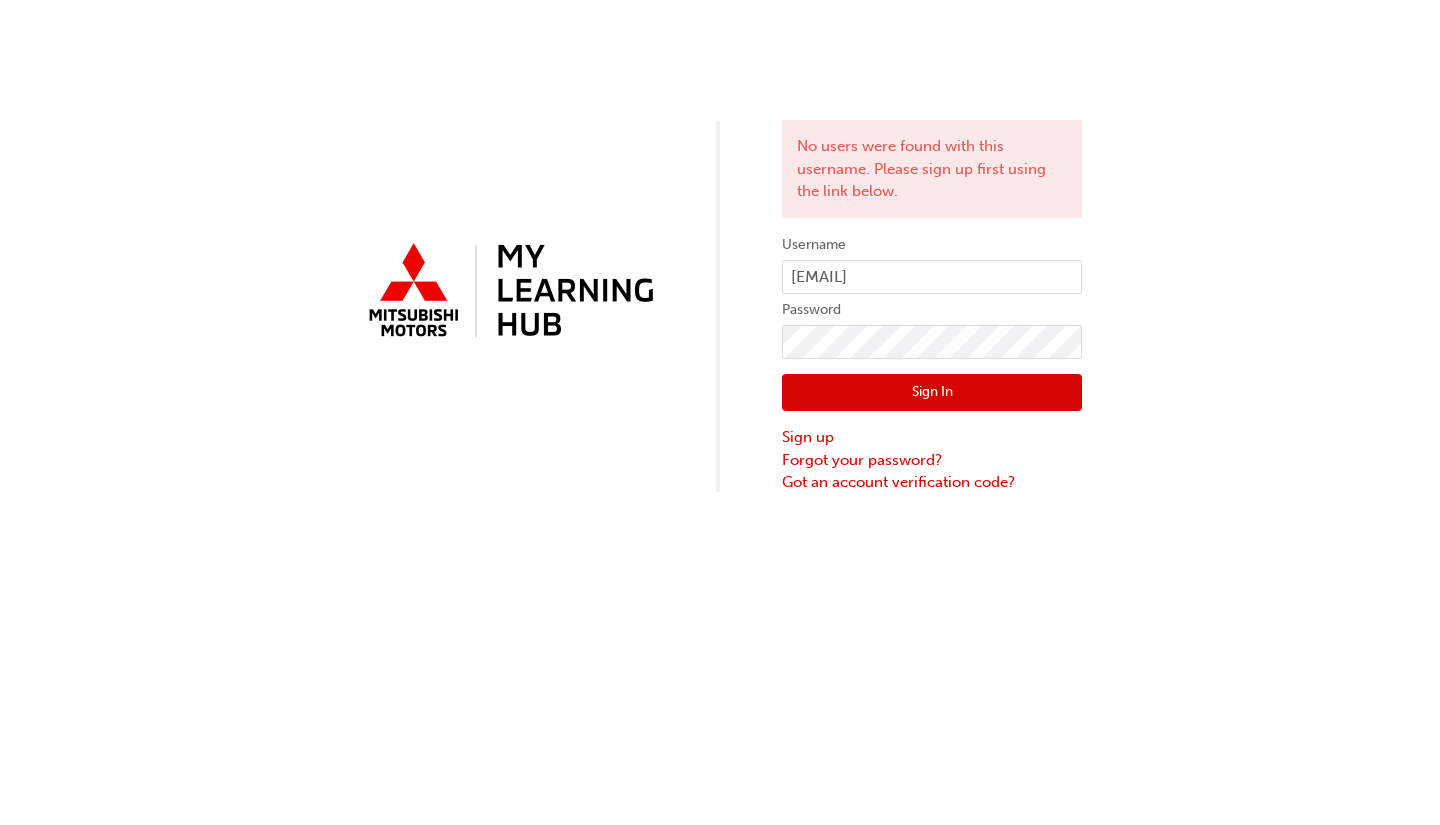 click on "Sign In" at bounding box center [932, 393] 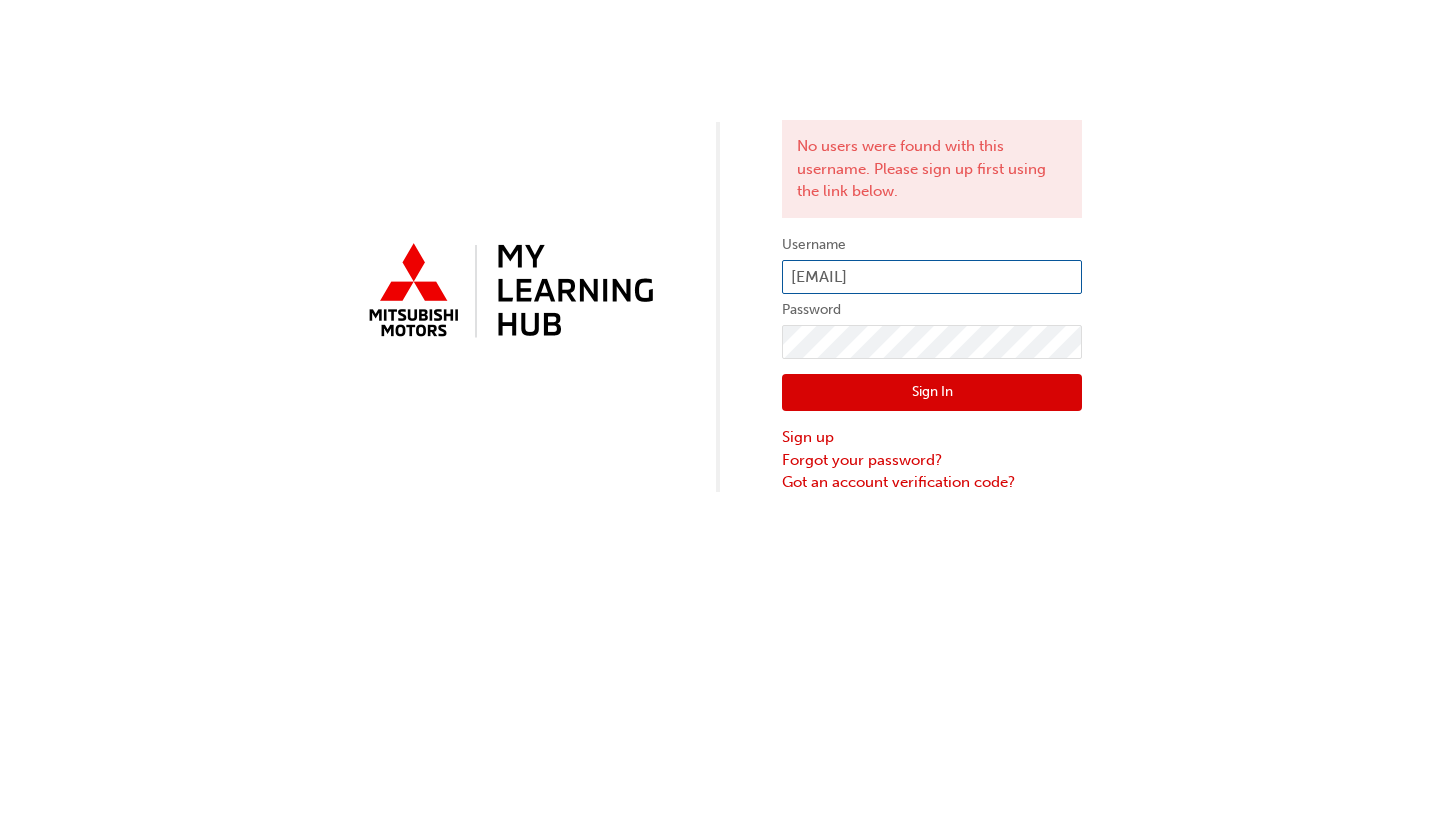 type on "[EMAIL]" 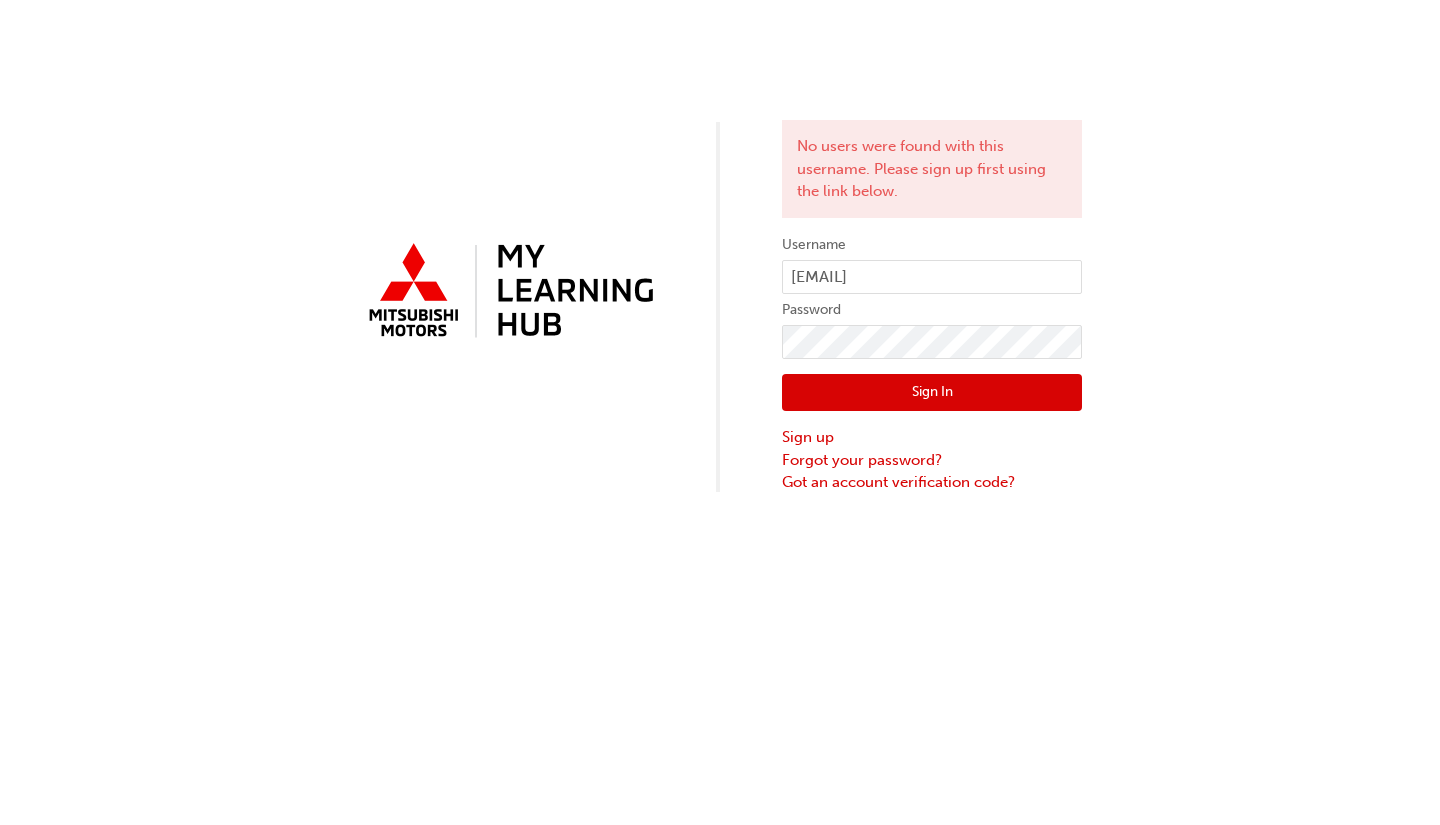 click on "Sign In Sign up Forgot your password? Got an account verification code?" at bounding box center (932, 426) 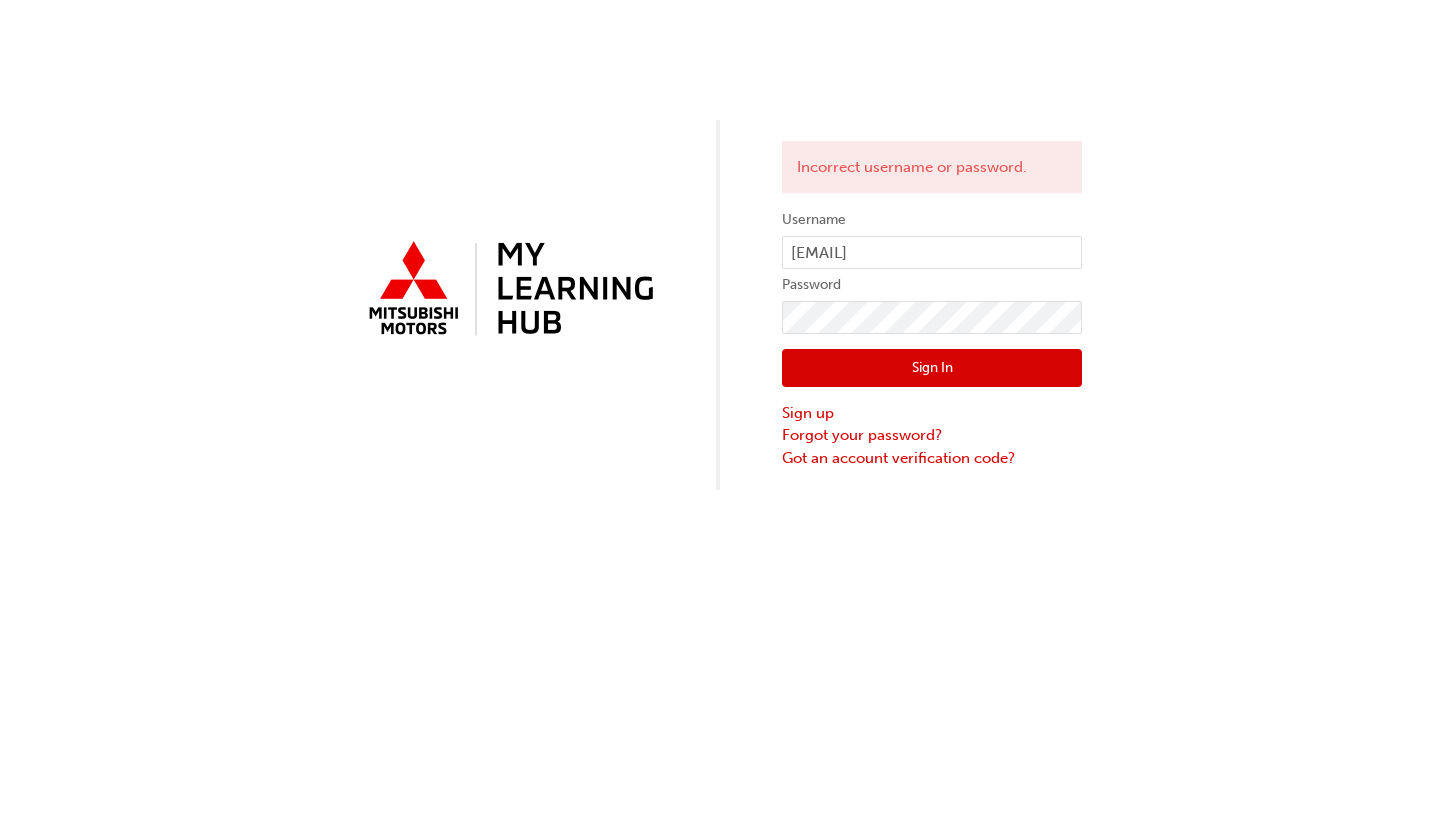 click on "Username [EMAIL] Password Sign In Sign up Forgot your password? Got an account verification code?" at bounding box center [932, 338] 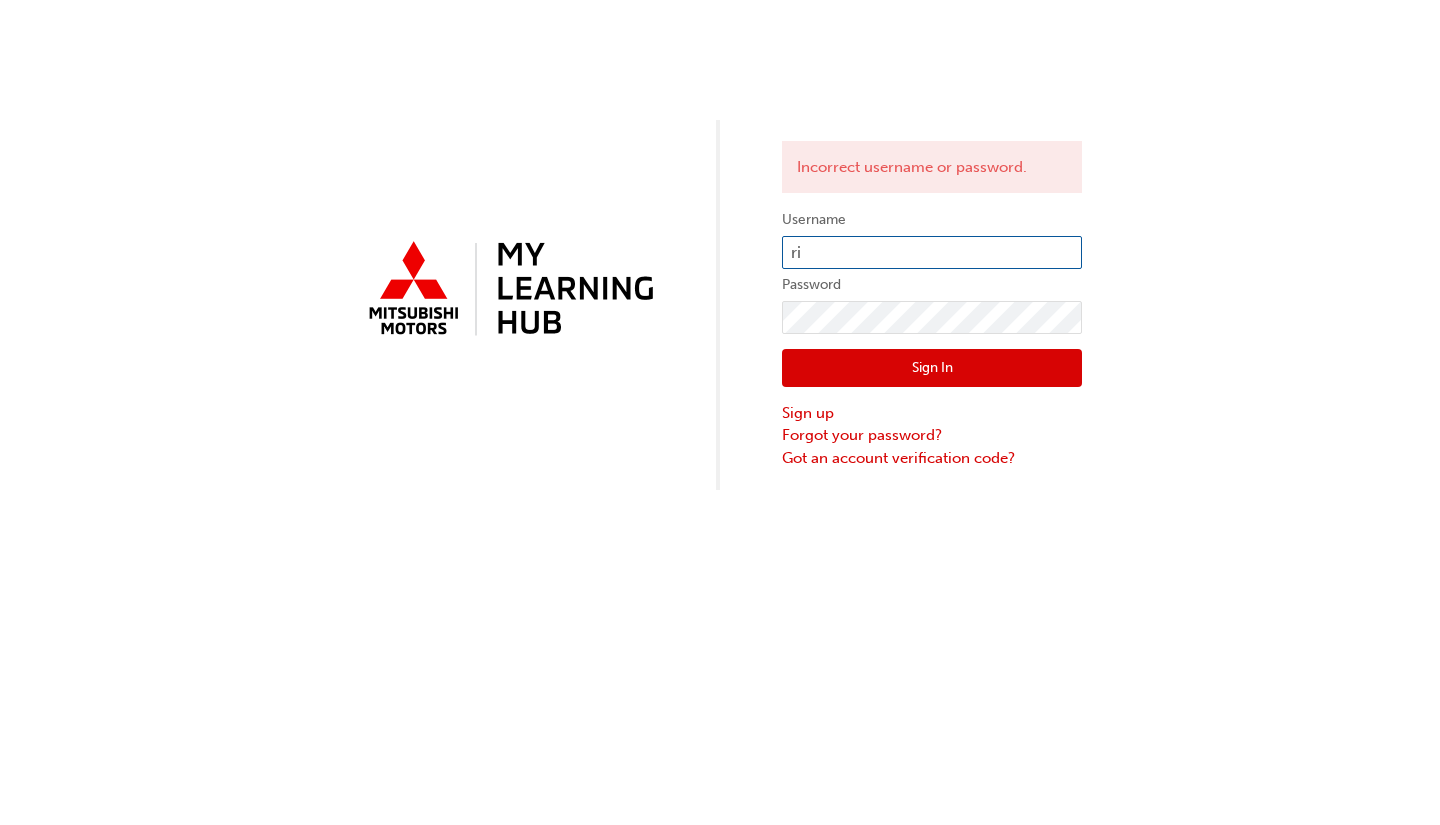 type on "r" 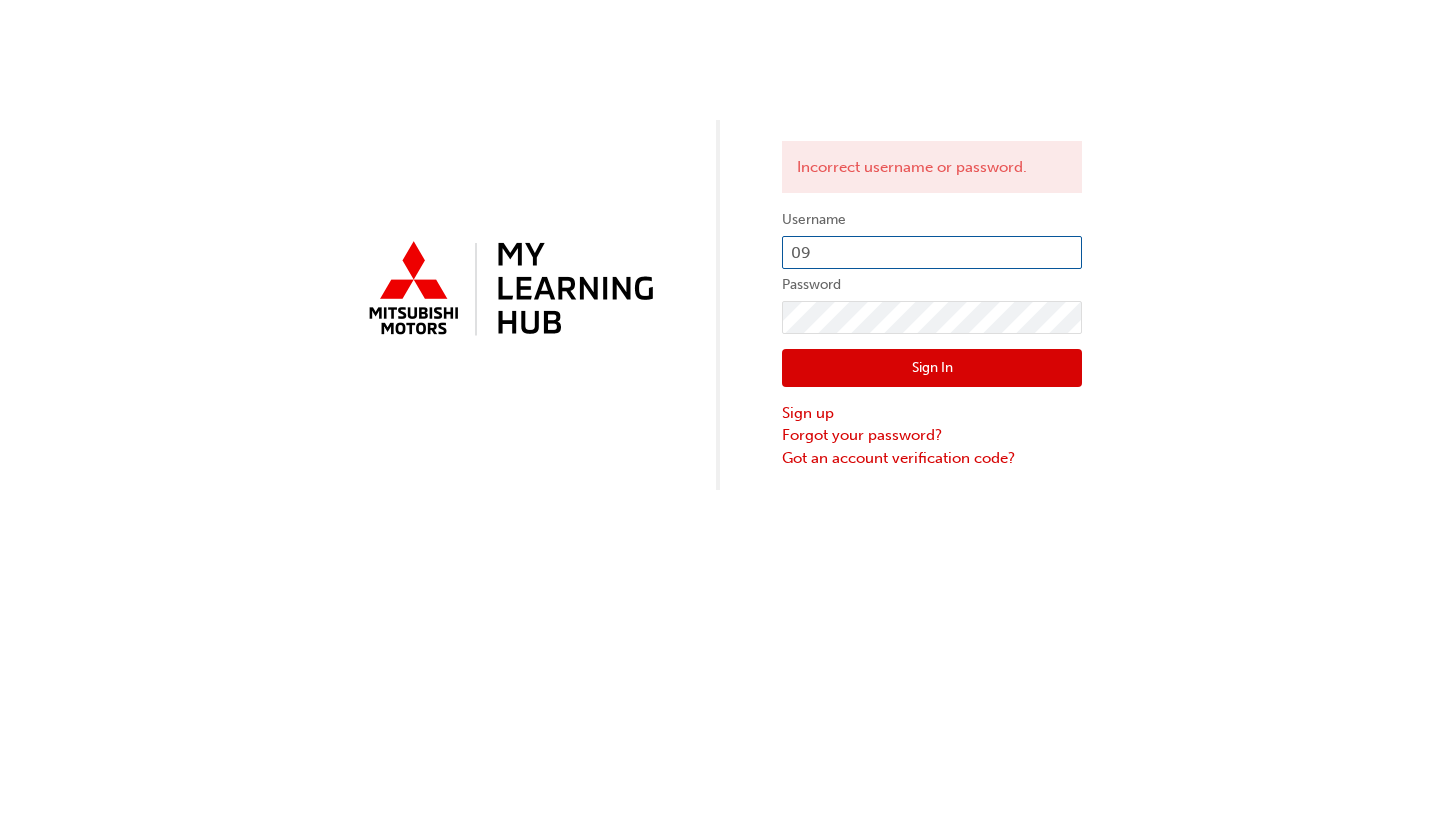 type on "0" 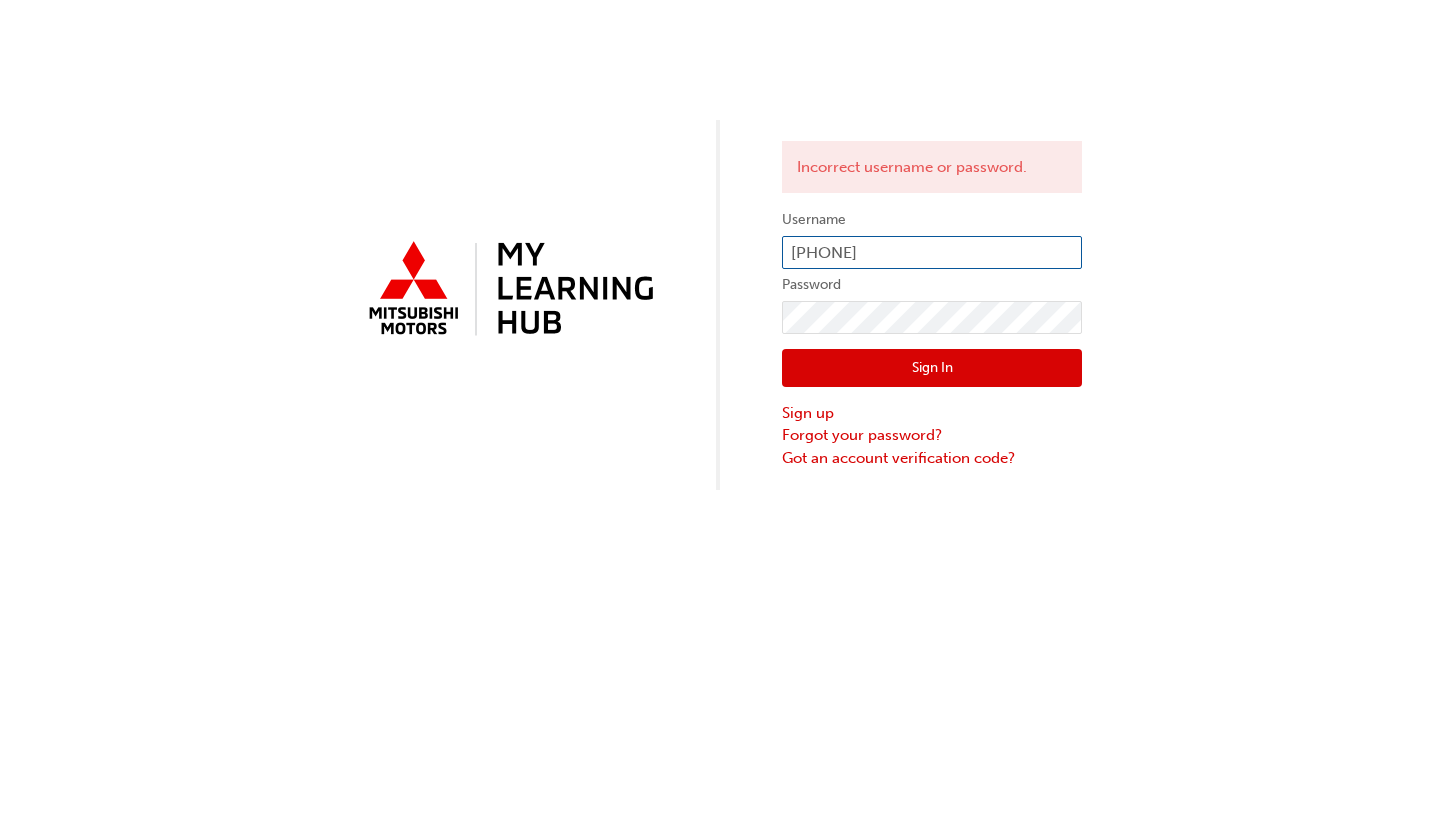 type on "[PHONE]" 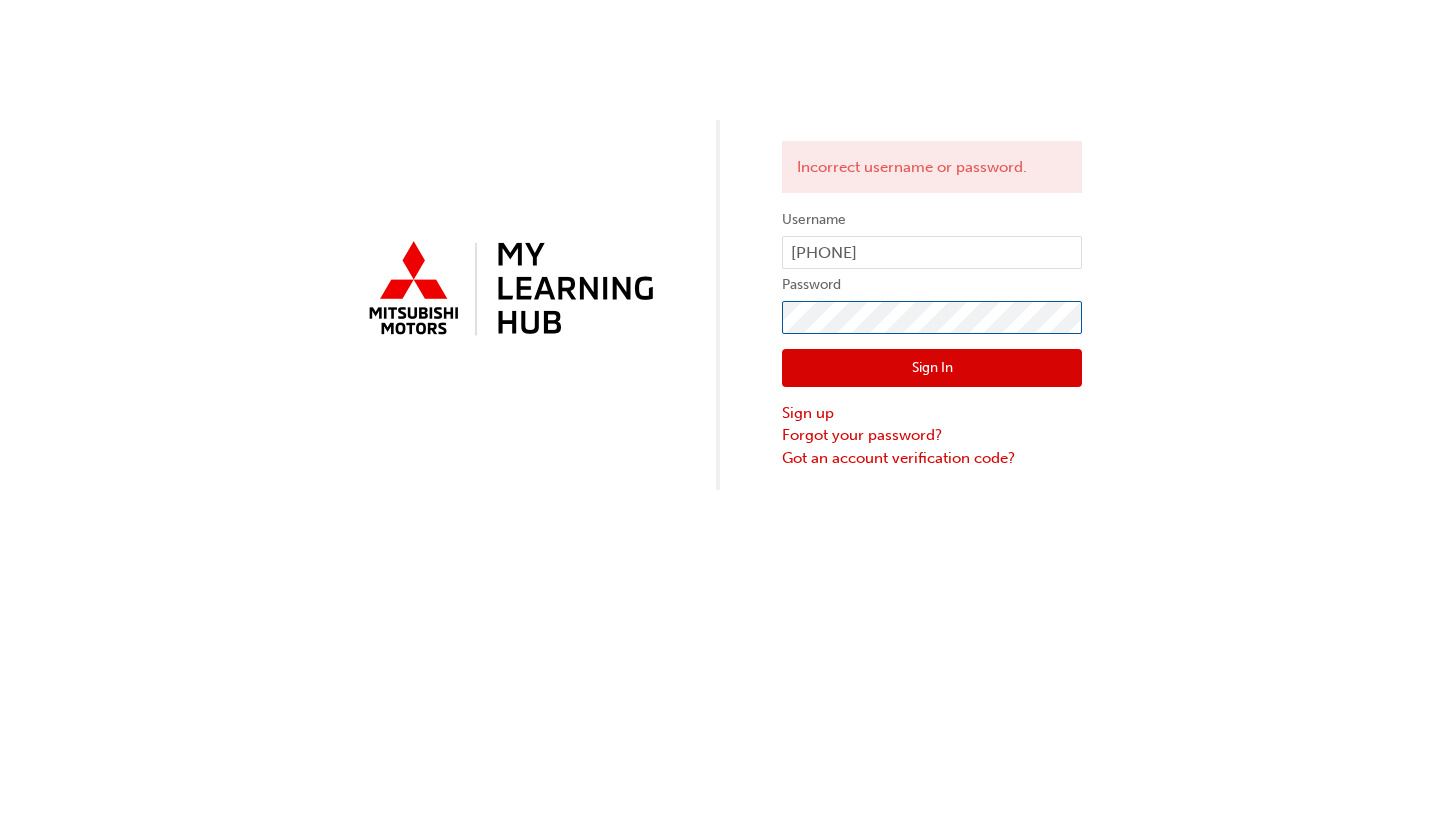 click on "Sign In" at bounding box center [932, 368] 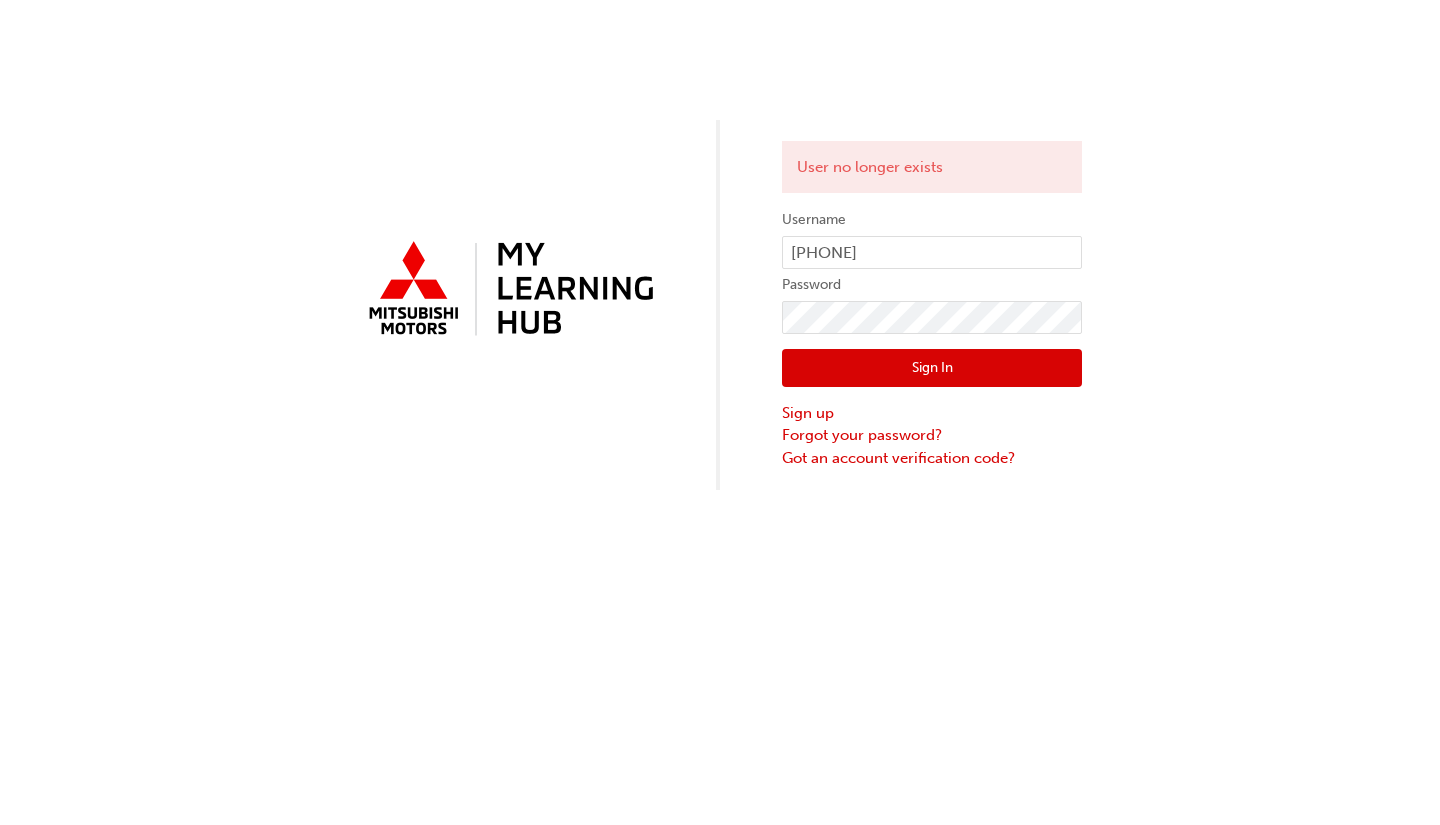 drag, startPoint x: 1004, startPoint y: 387, endPoint x: 956, endPoint y: 356, distance: 57.14018 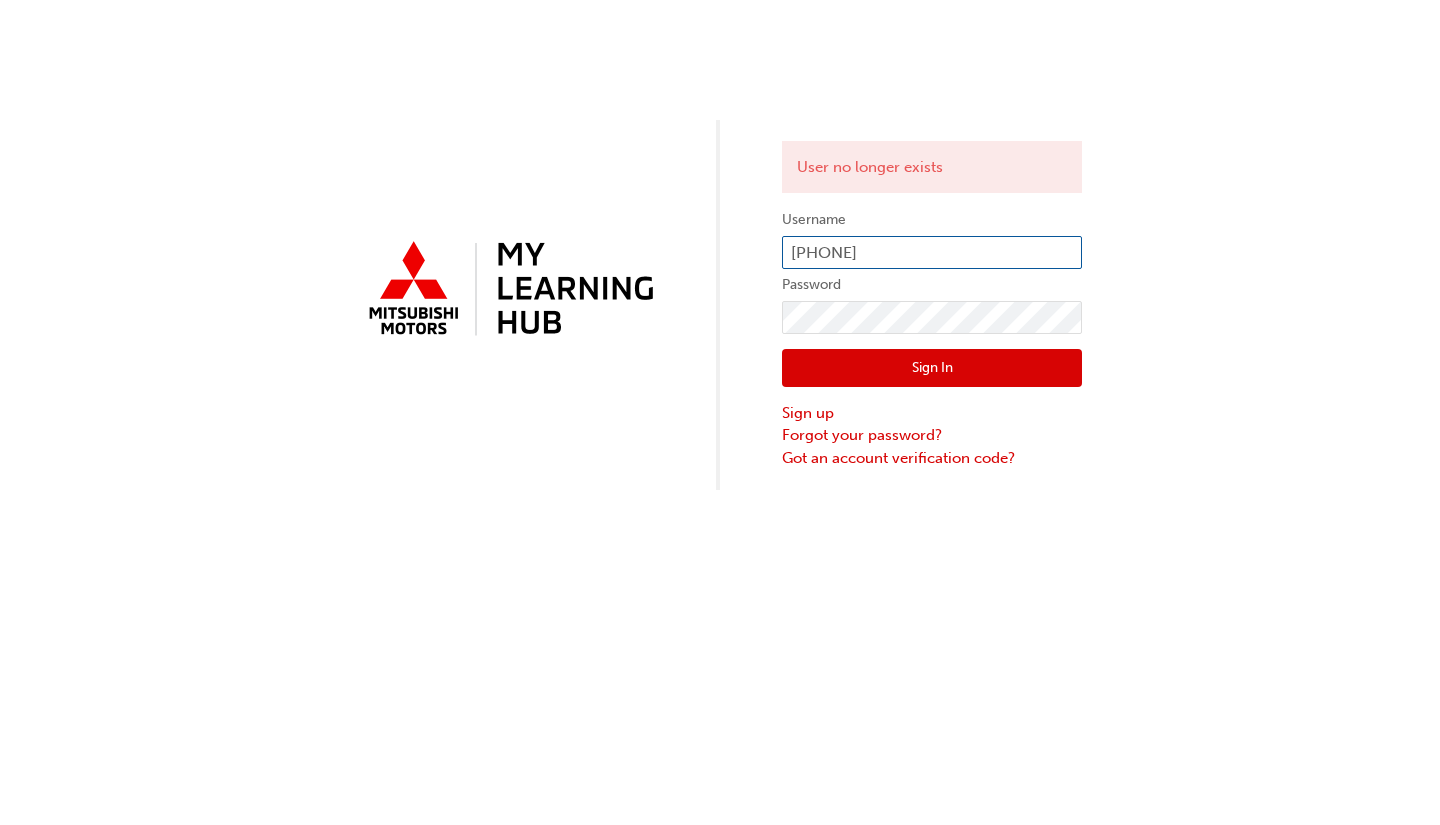 type on "[PHONE]" 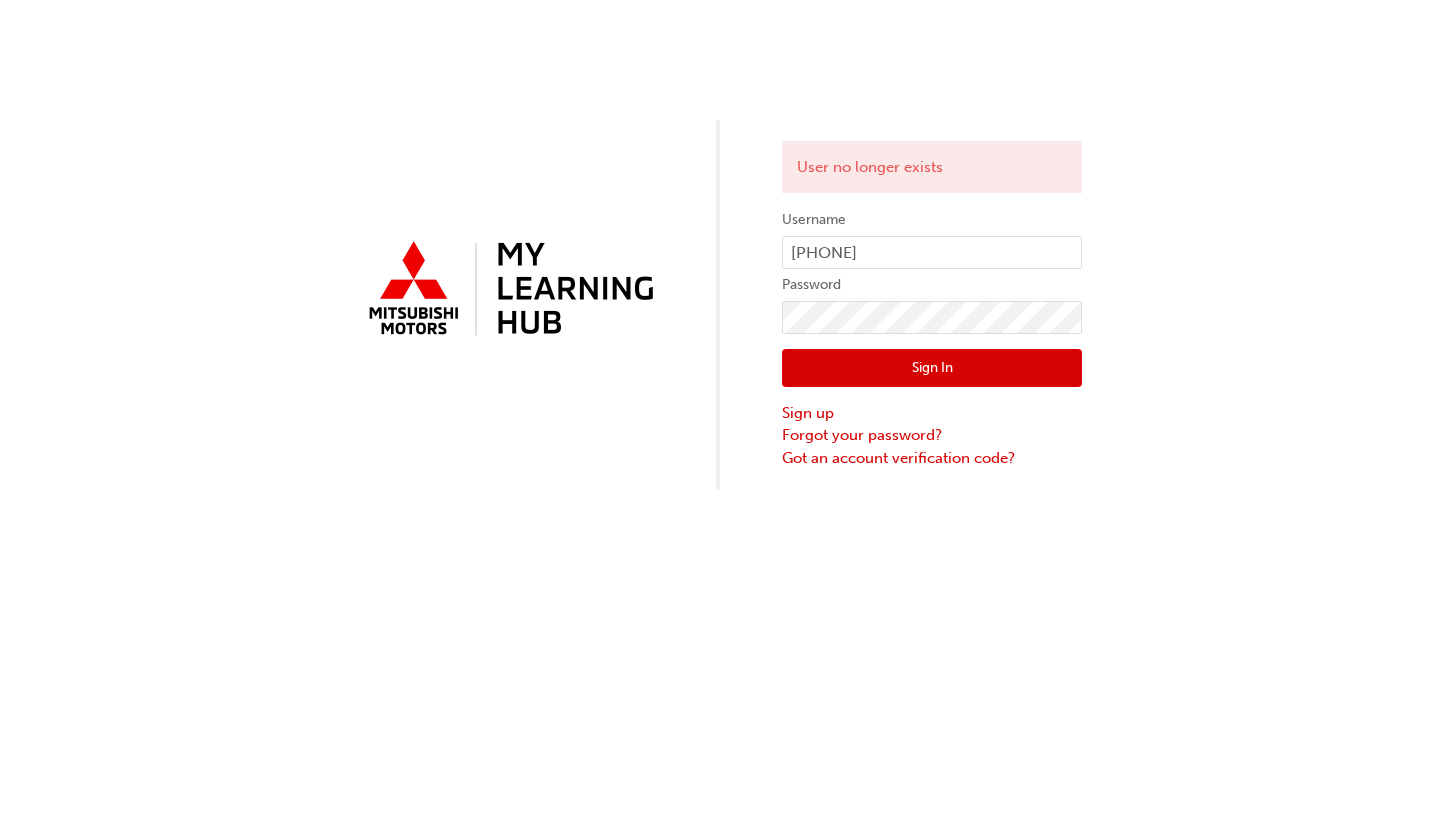 click on "Sign In" at bounding box center (932, 368) 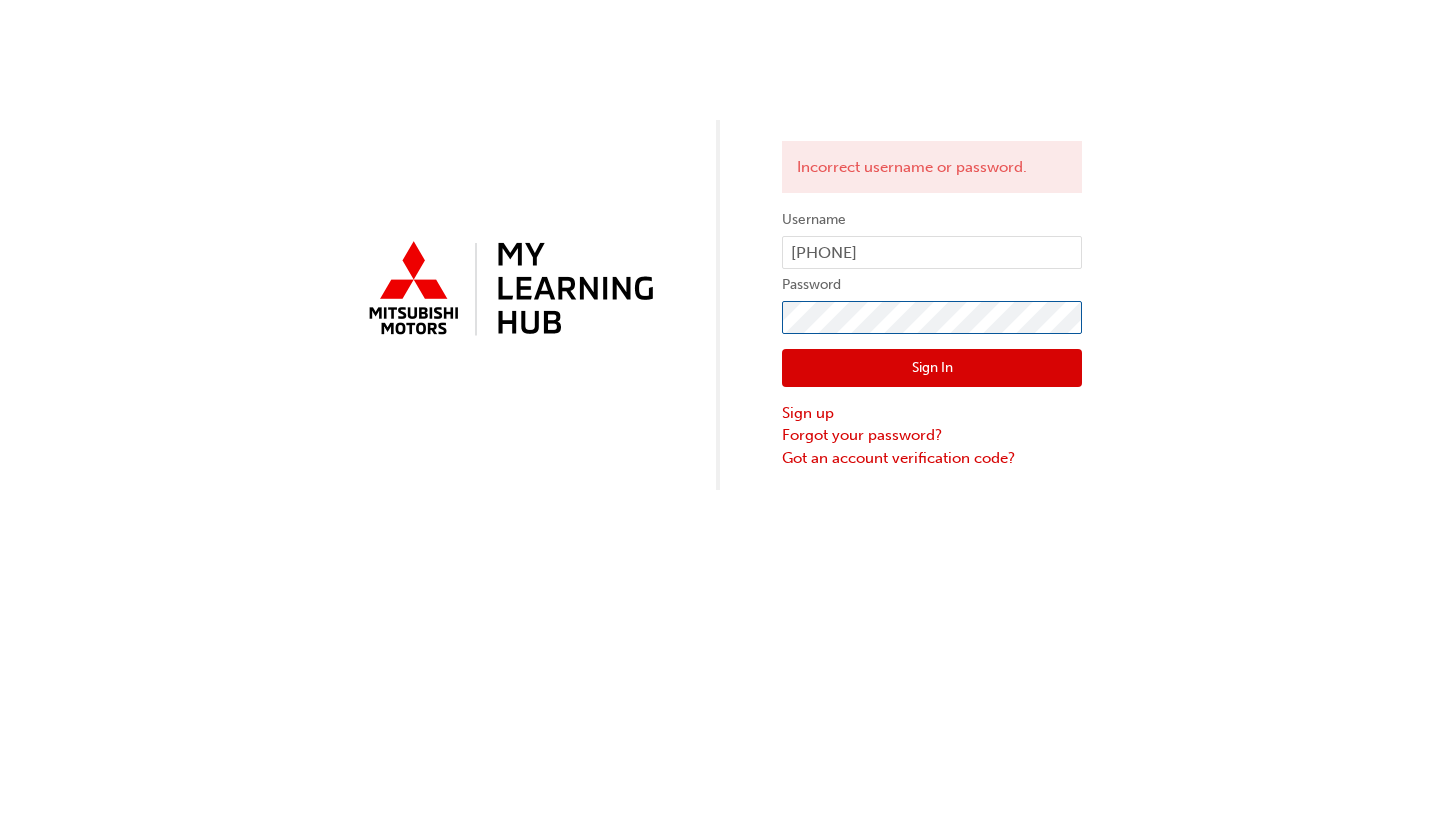 click on "Sign In" at bounding box center (932, 368) 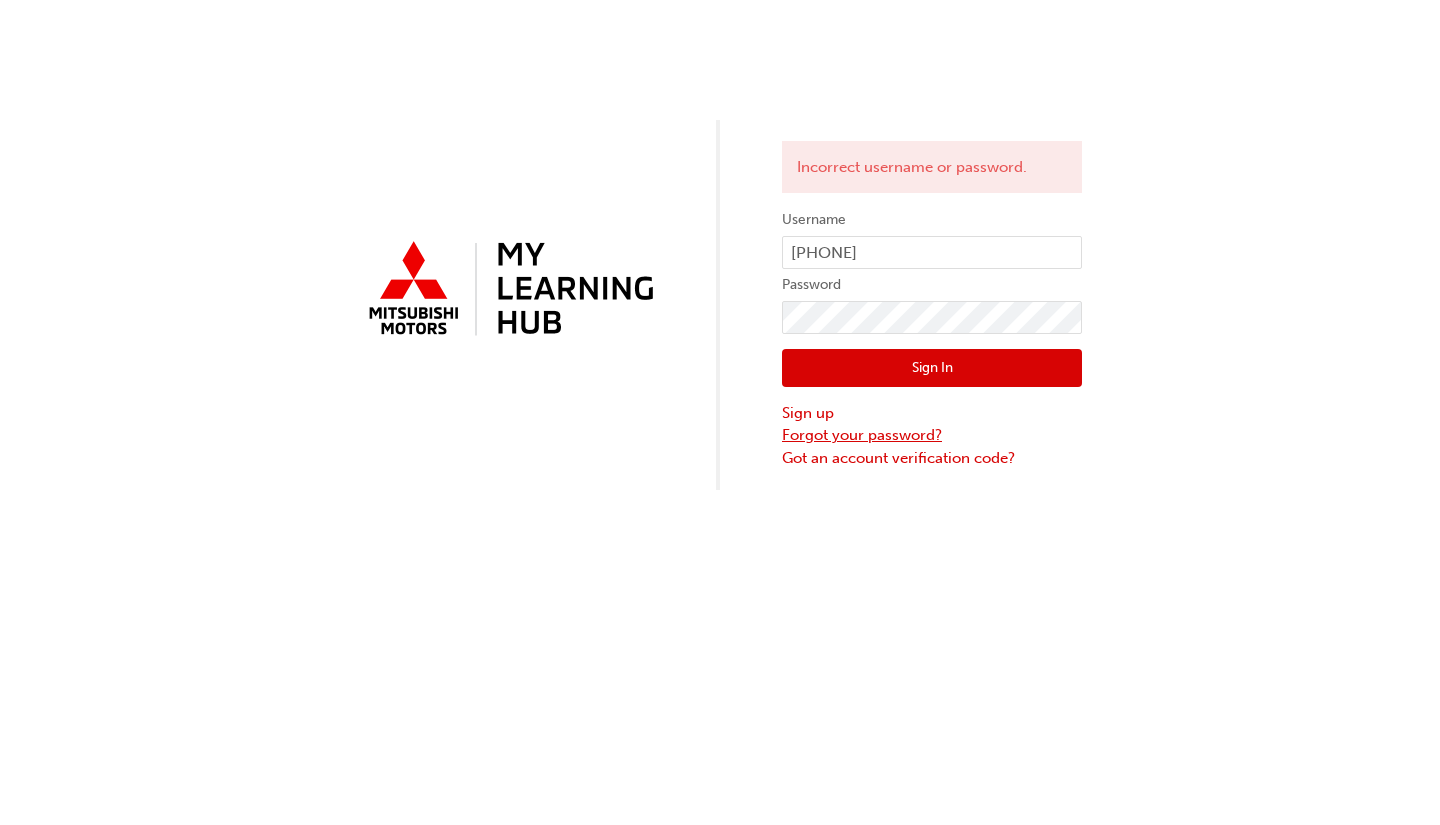 click on "Forgot your password?" at bounding box center [932, 435] 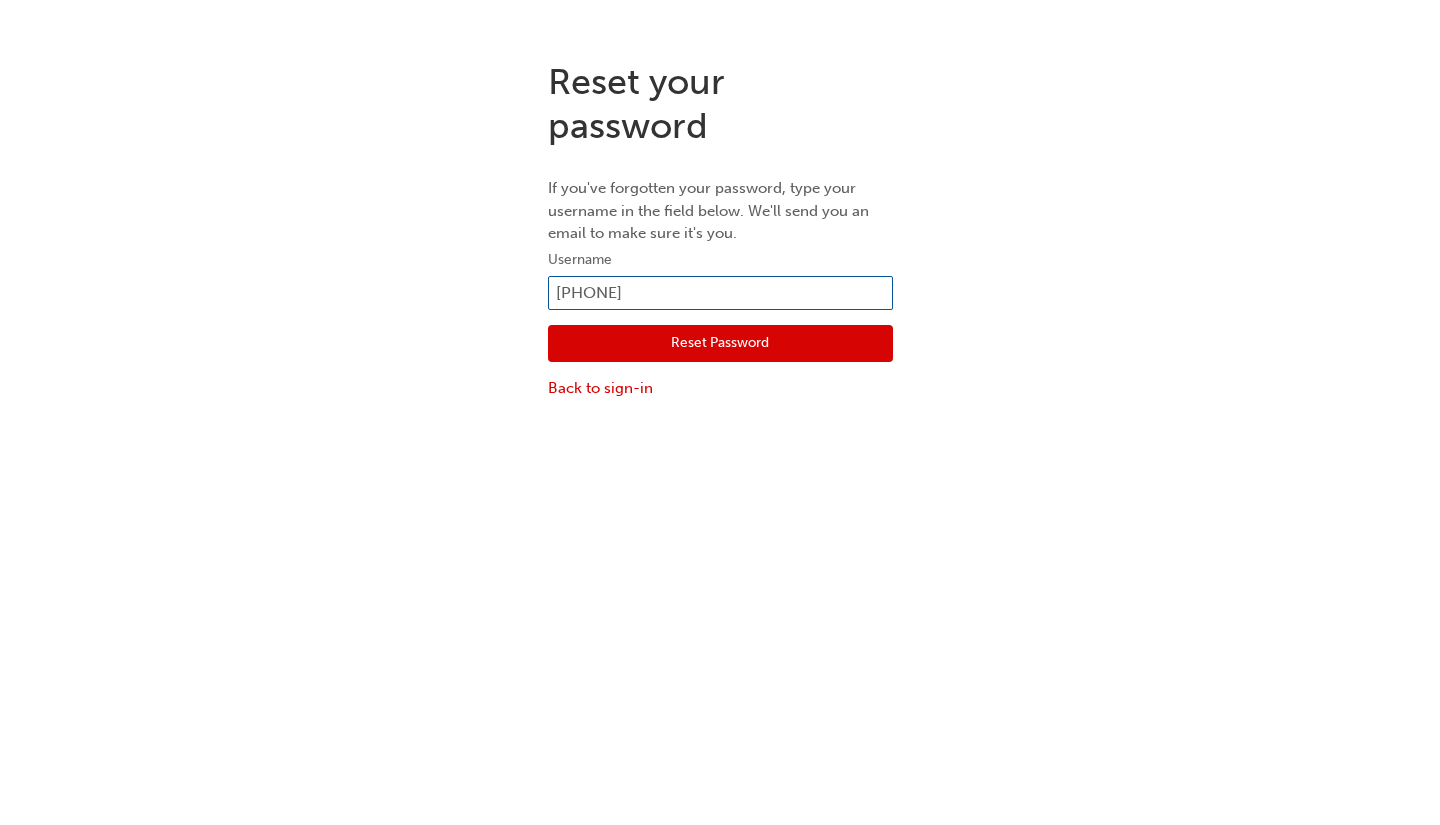 type on "[PHONE]" 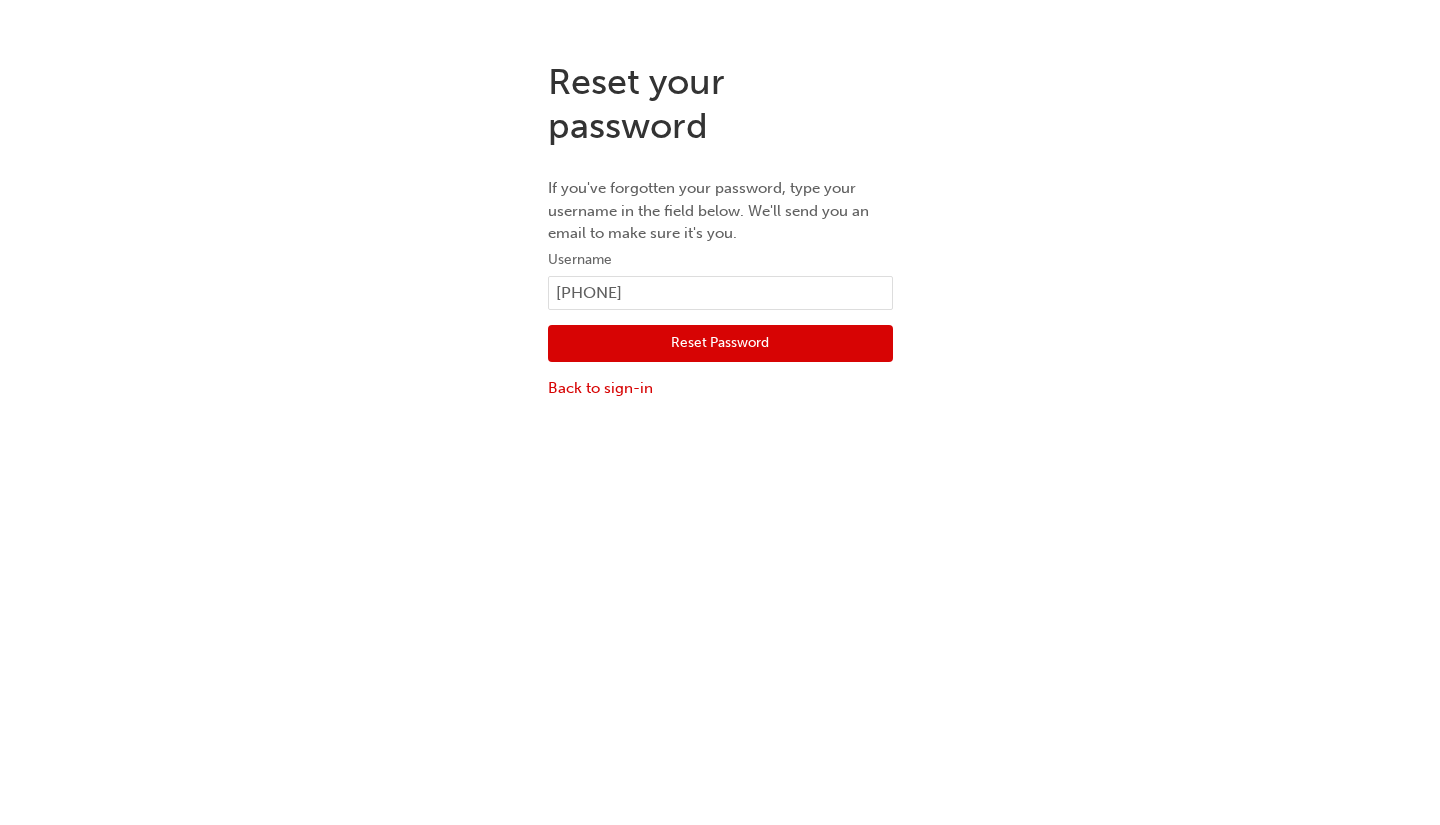 click on "Reset Password" at bounding box center [720, 344] 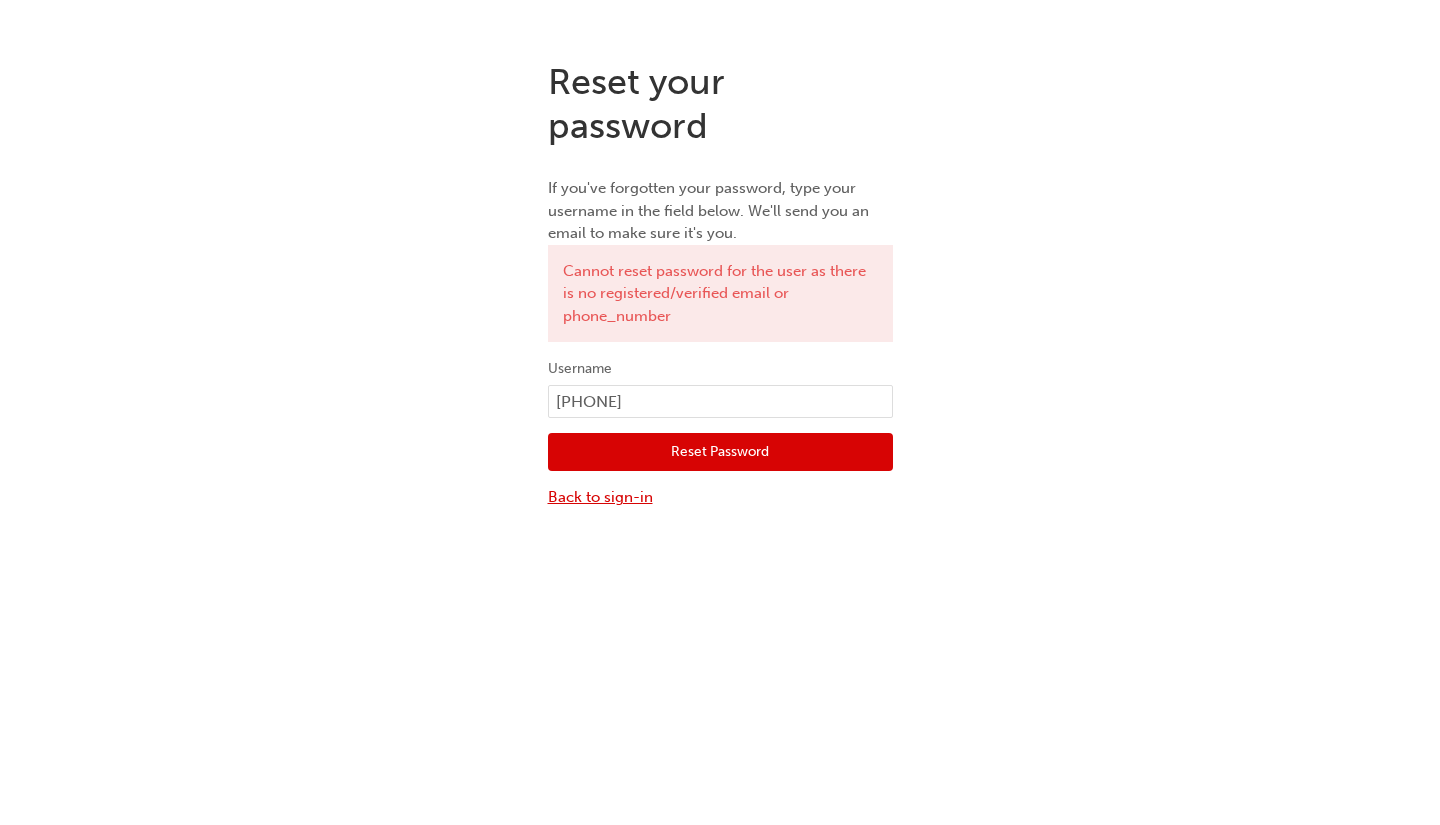 click on "Back to sign-in" at bounding box center [720, 497] 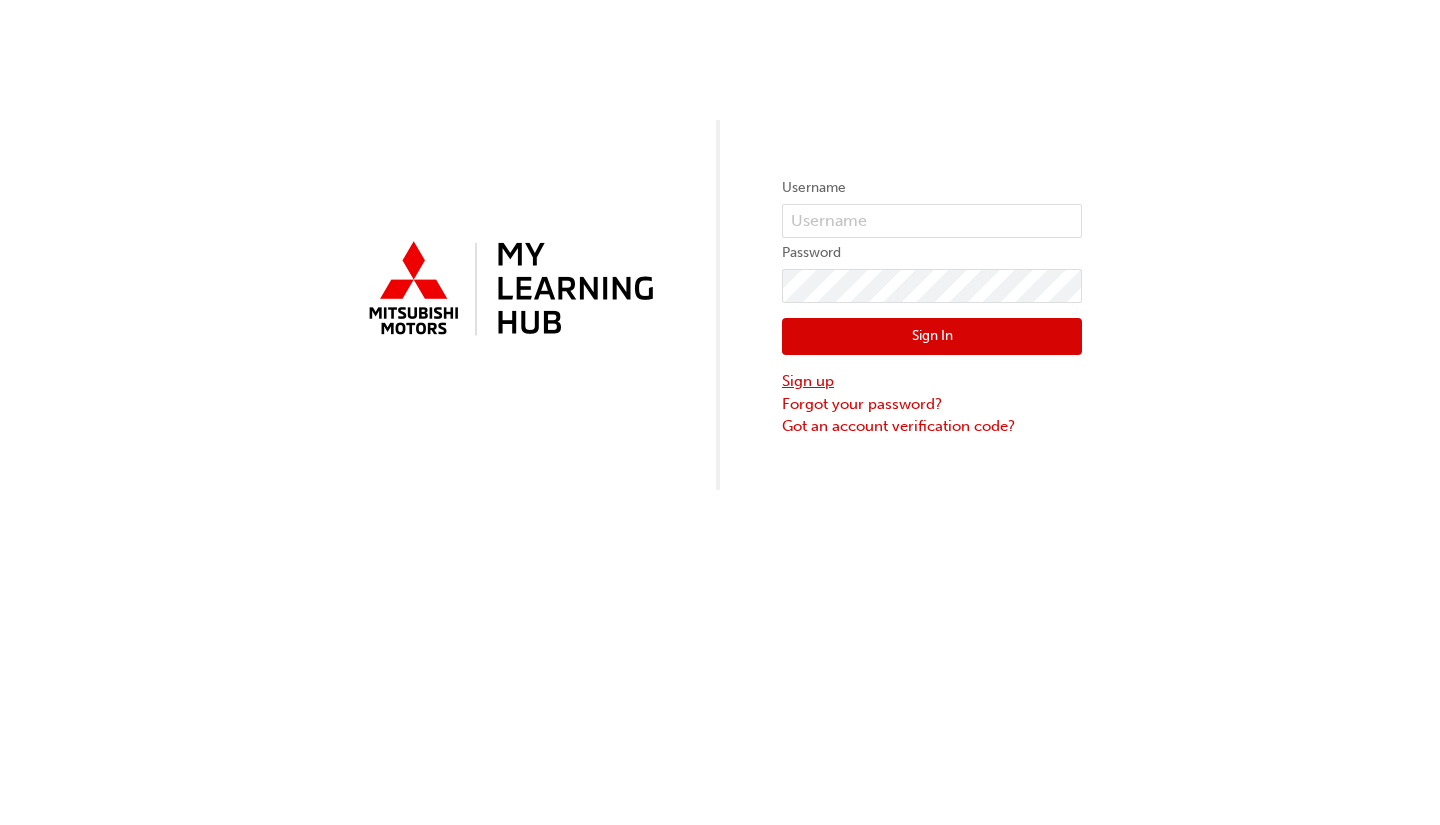 click on "Sign up" at bounding box center (932, 381) 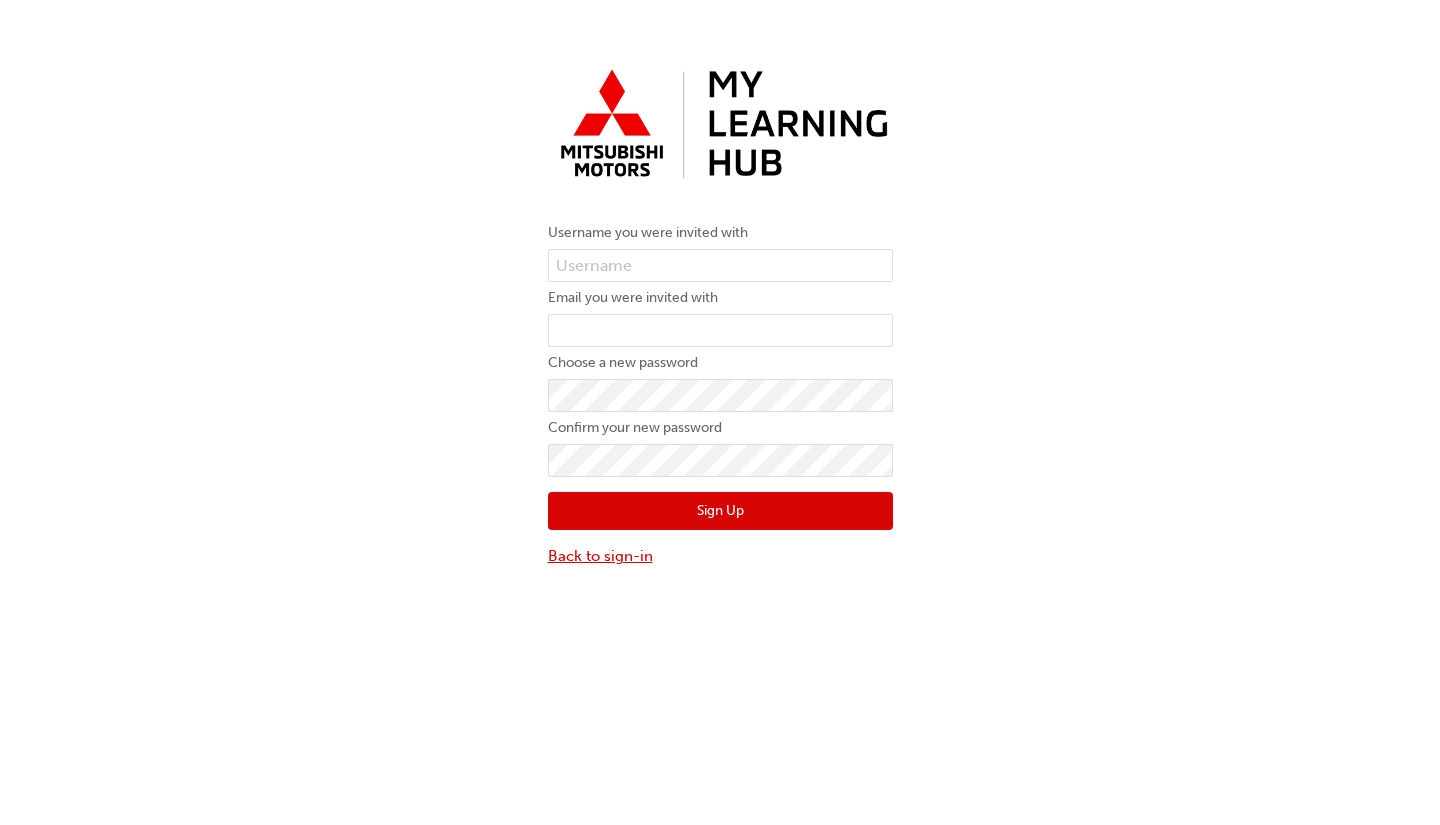 click on "Back to sign-in" at bounding box center [720, 556] 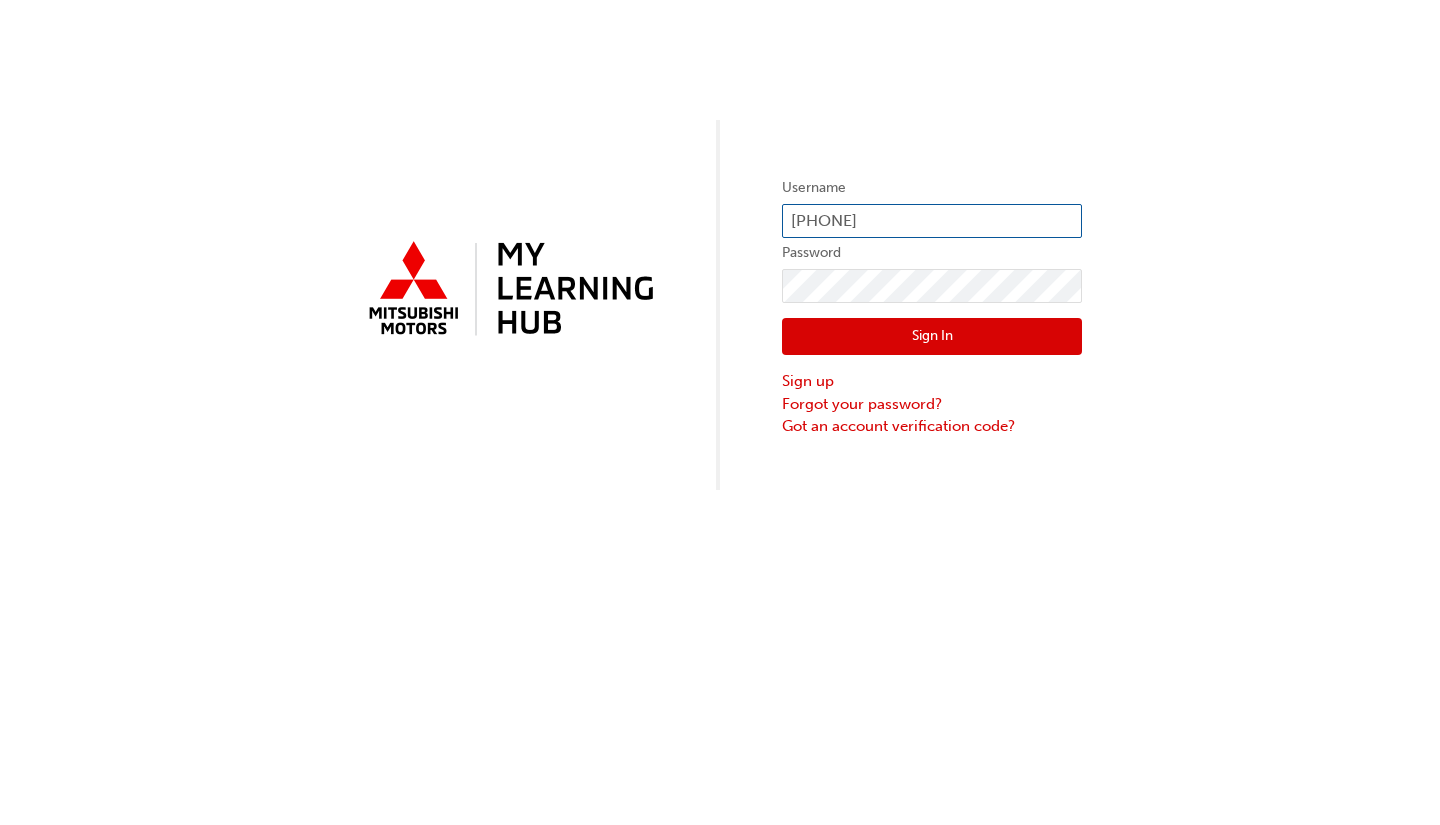 type on "[PHONE]" 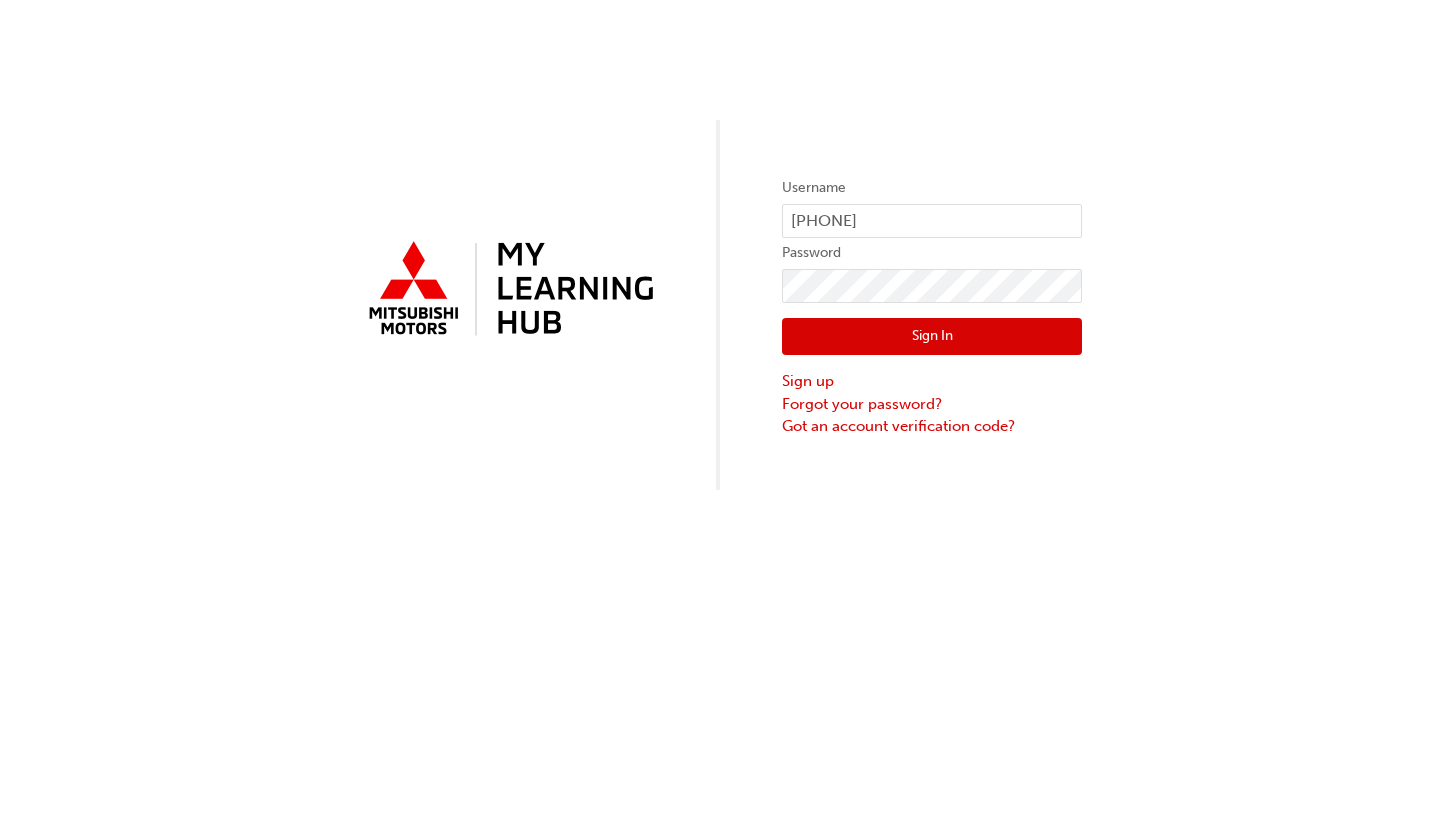 click on "Sign In" at bounding box center (932, 337) 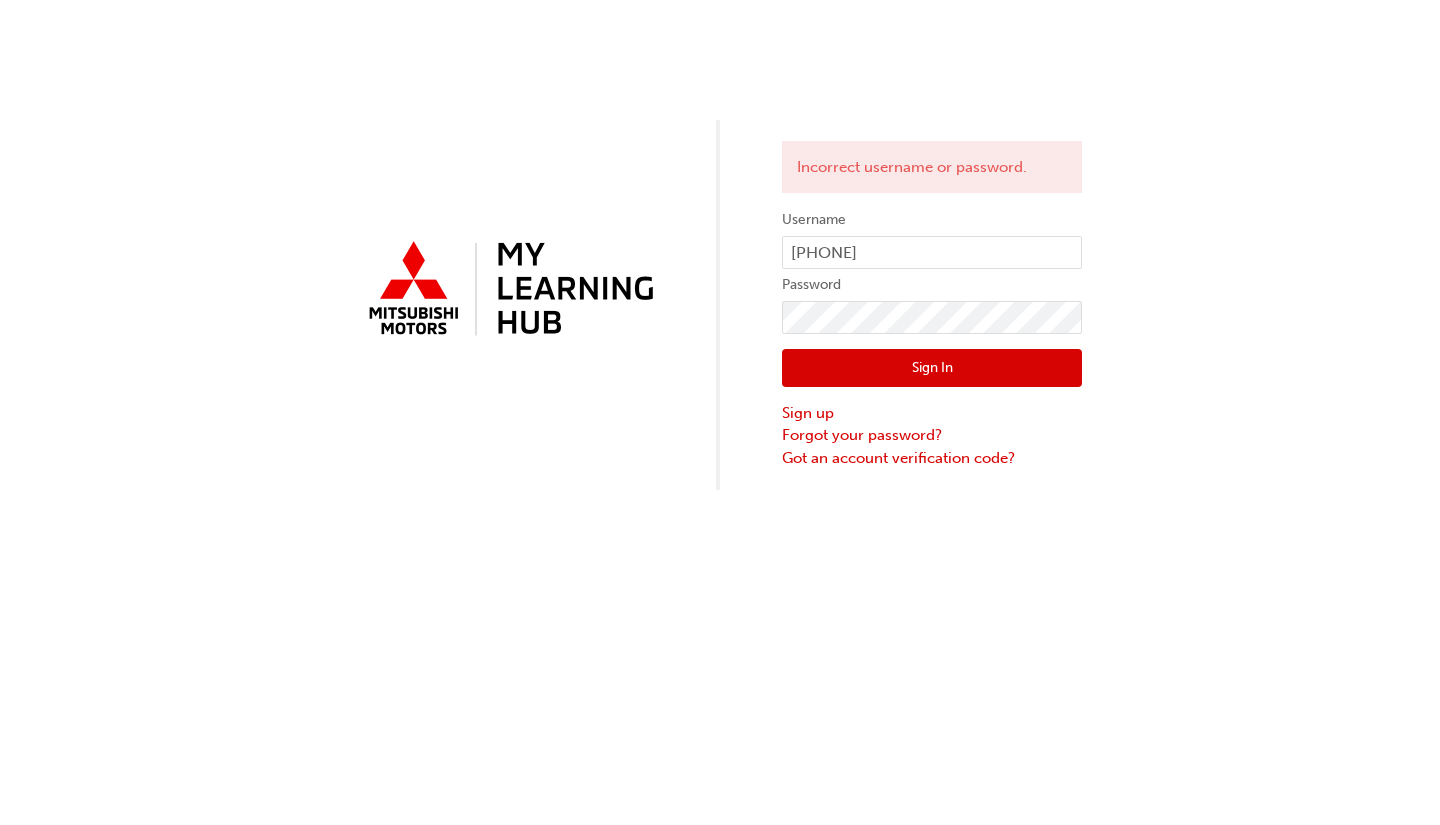 click on "Sign In" at bounding box center [932, 368] 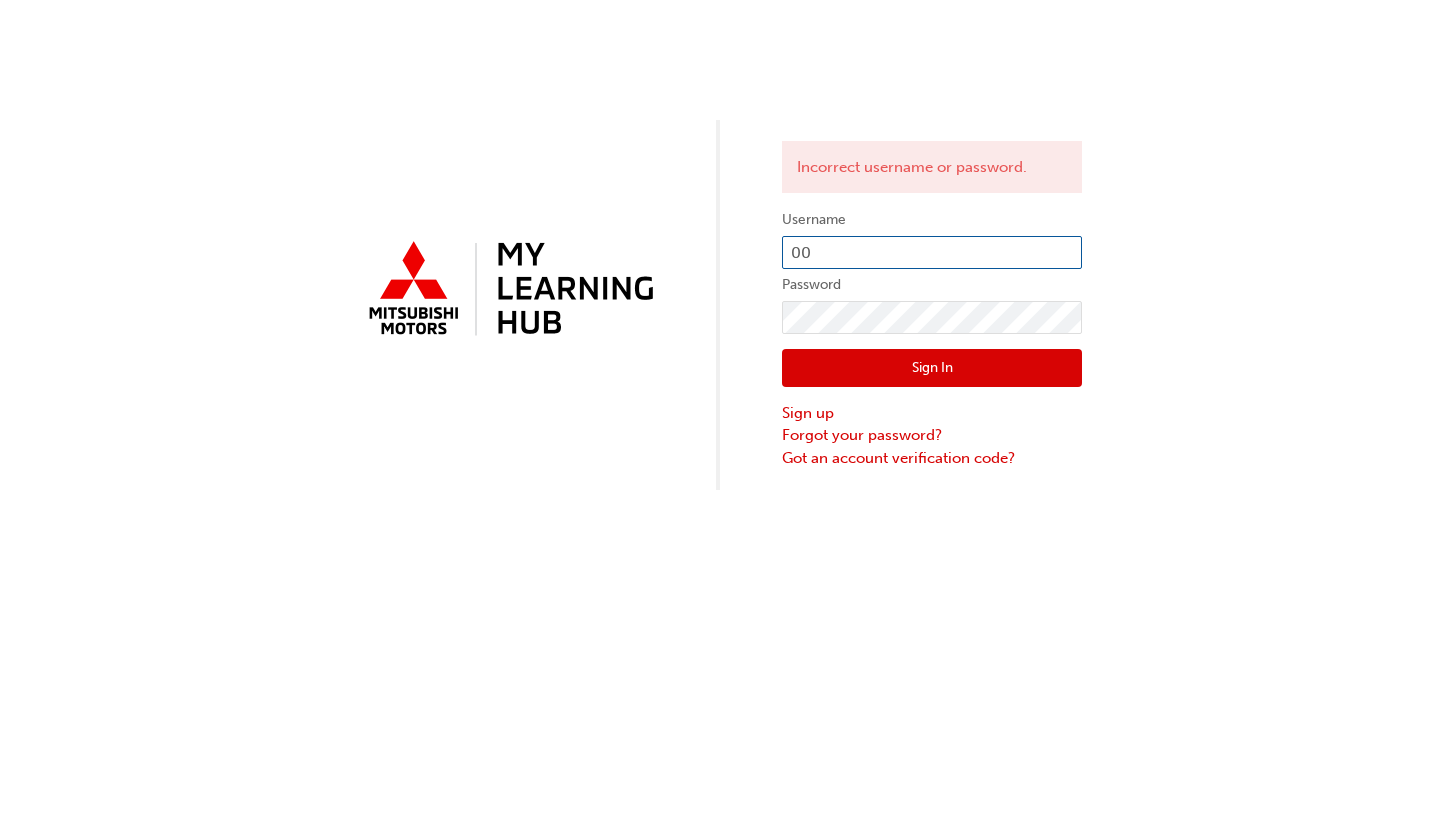 type on "0" 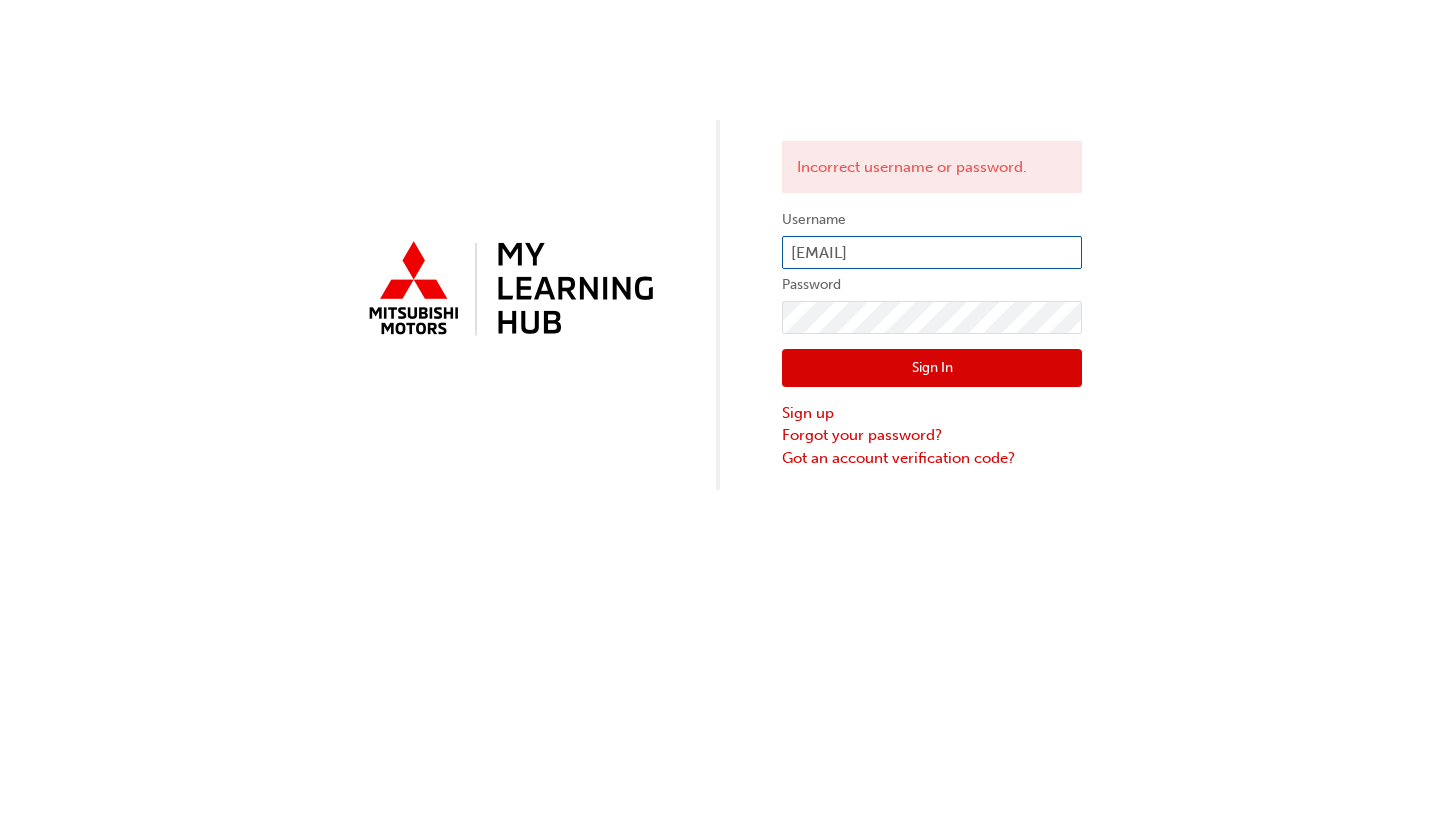 type on "[EMAIL]" 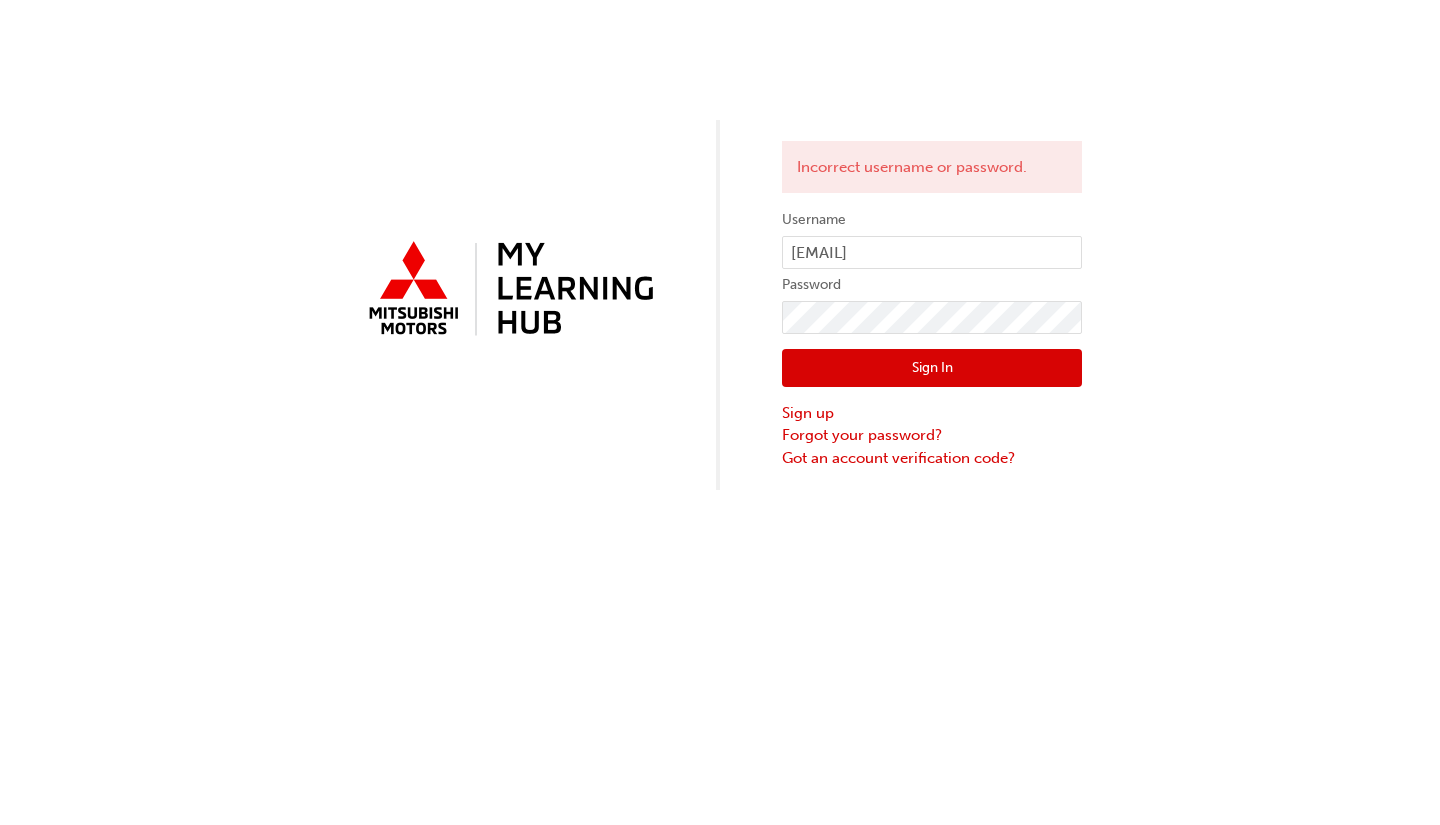 click on "Sign In" at bounding box center (932, 368) 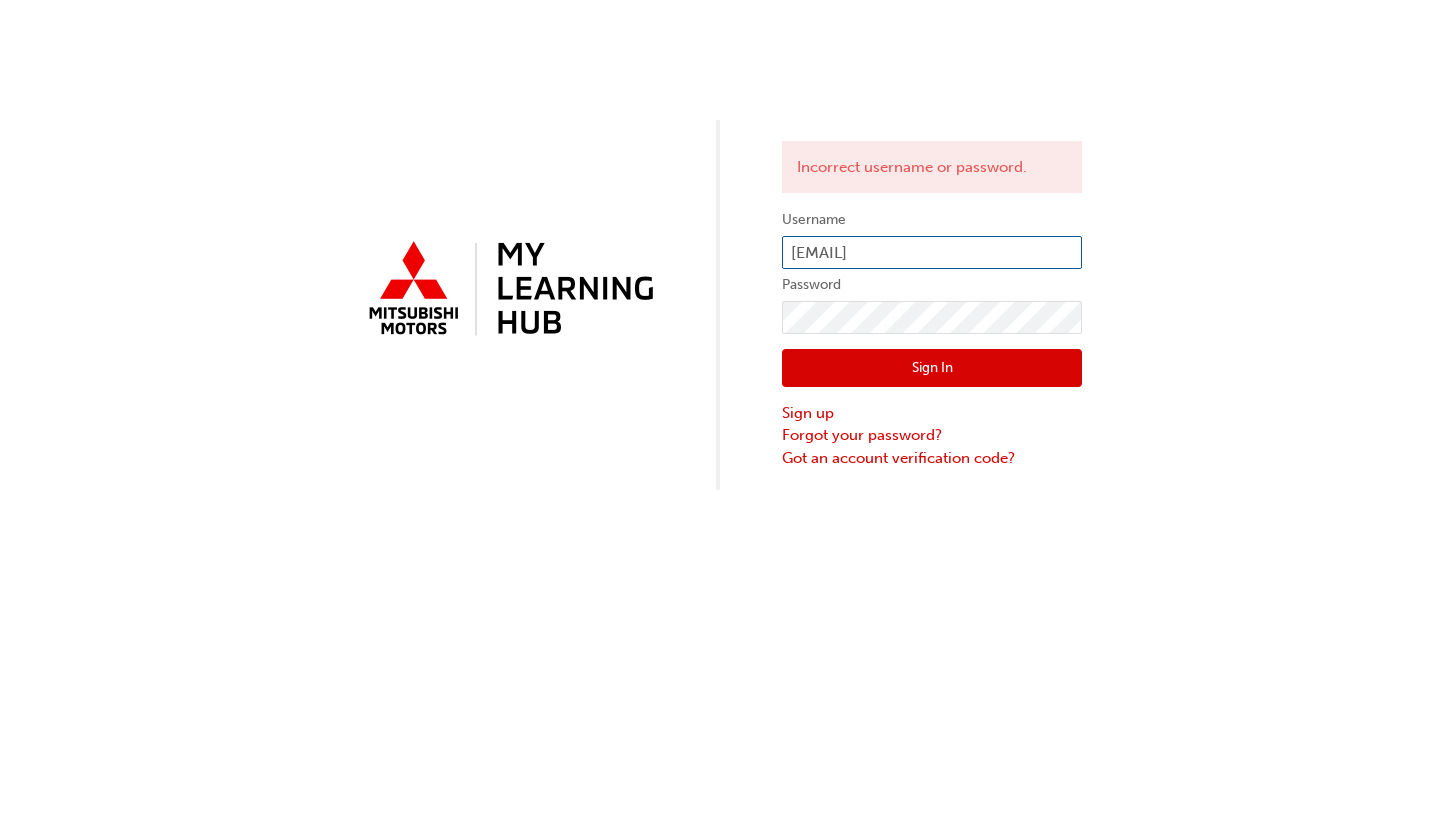 click on "[EMAIL]" at bounding box center [932, 253] 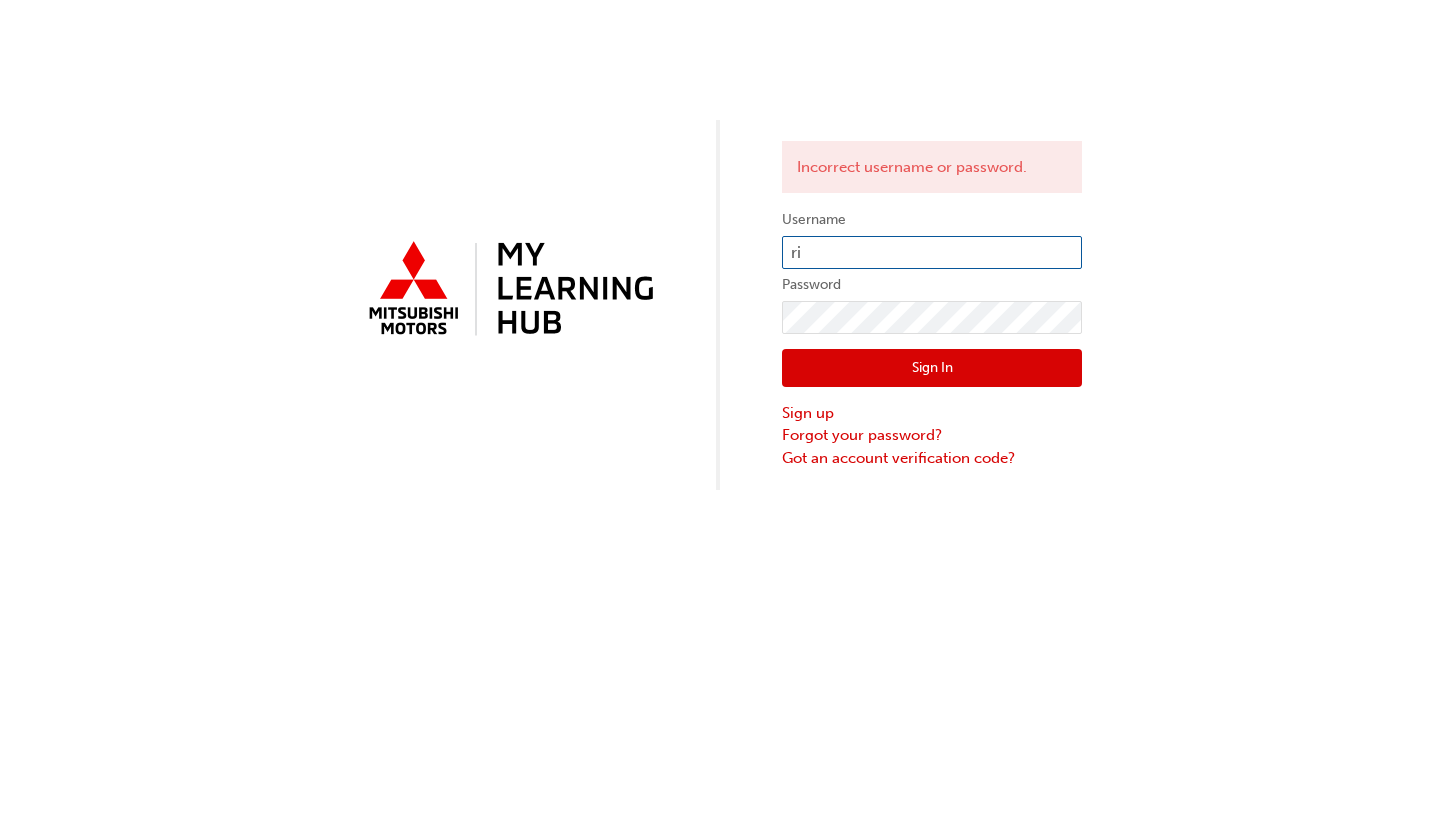 type on "r" 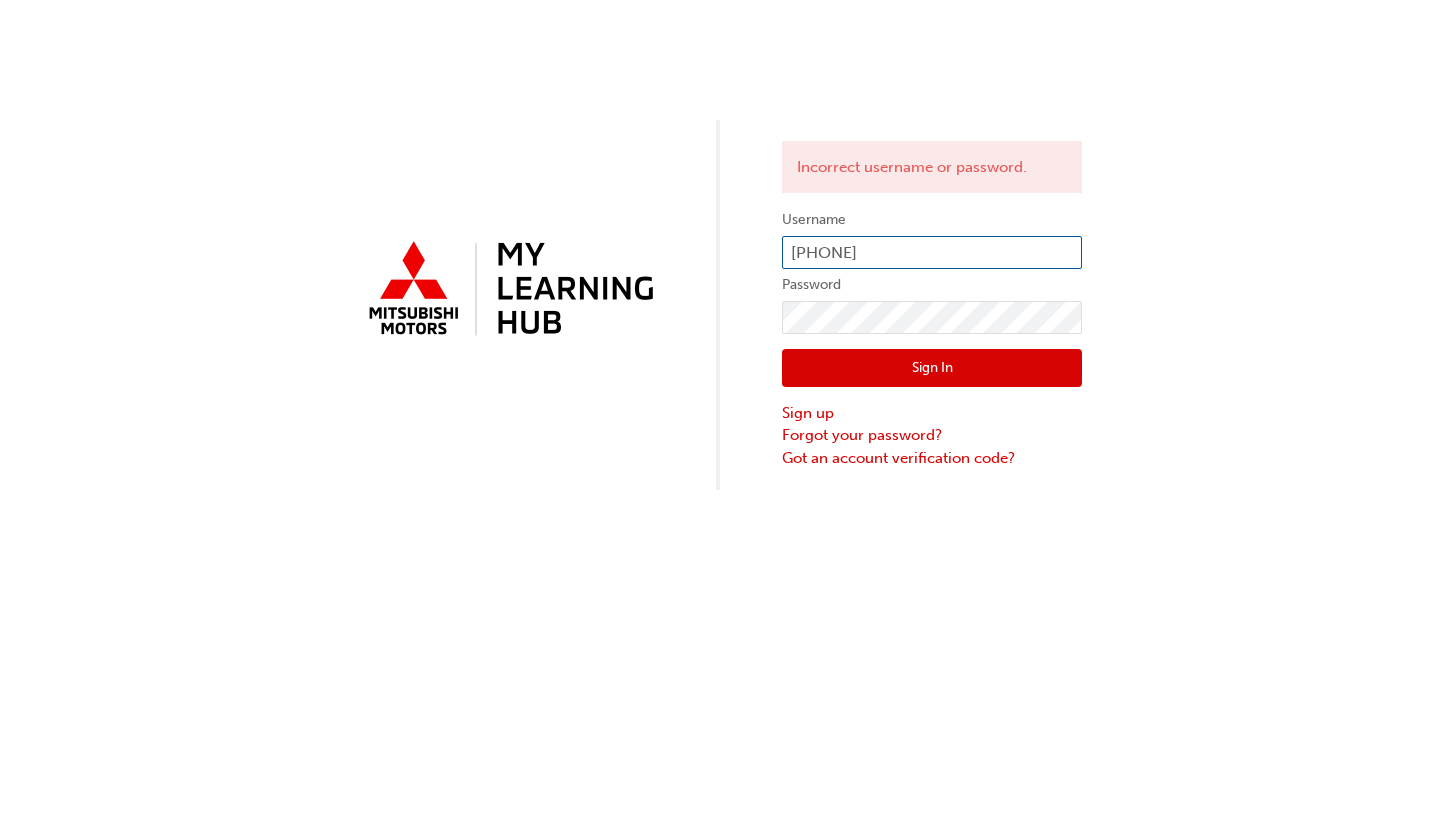 type on "[PHONE]" 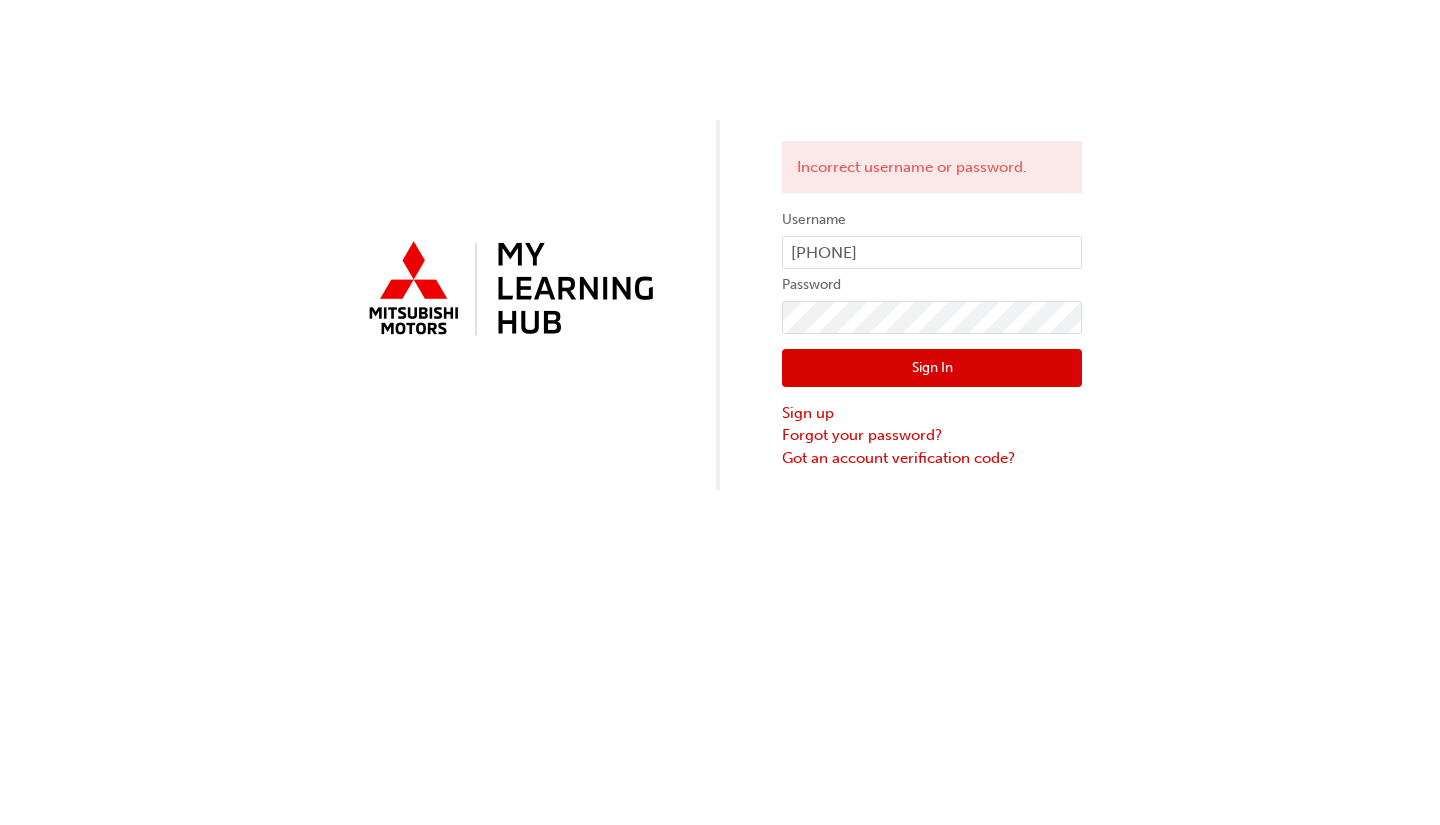 click on "Sign In" at bounding box center [932, 368] 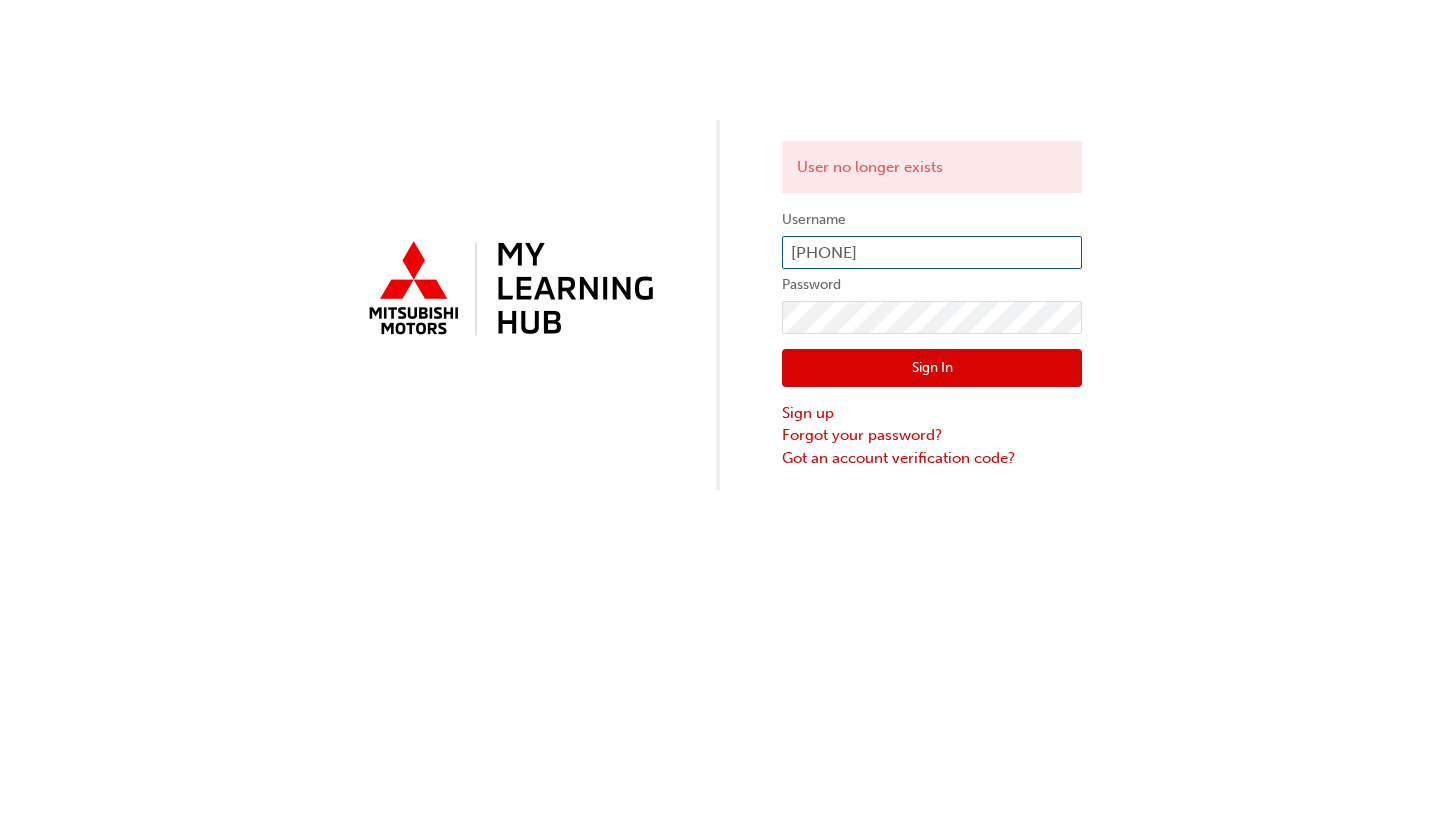 type on "[PHONE]" 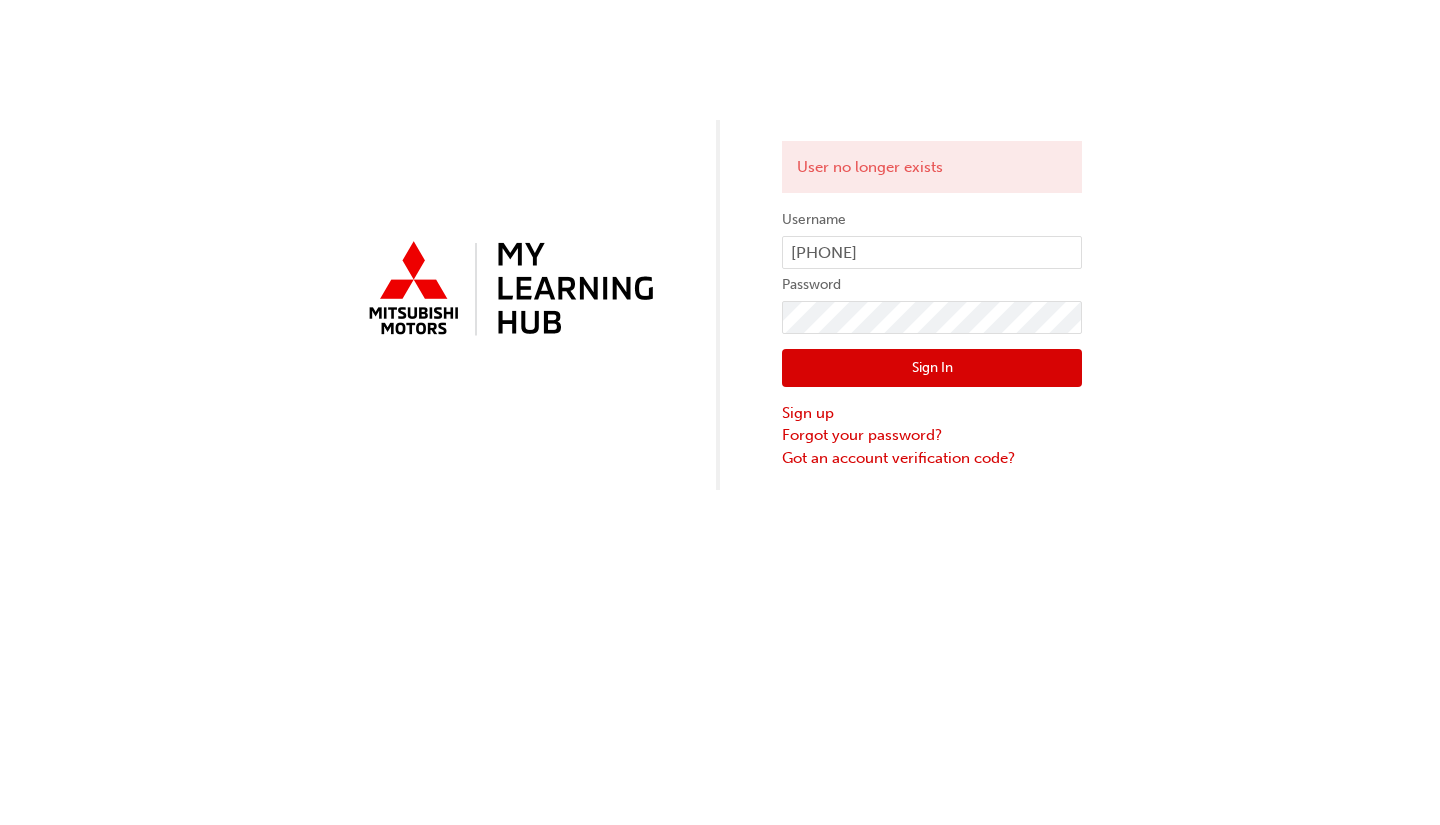 click on "Sign In" at bounding box center (932, 368) 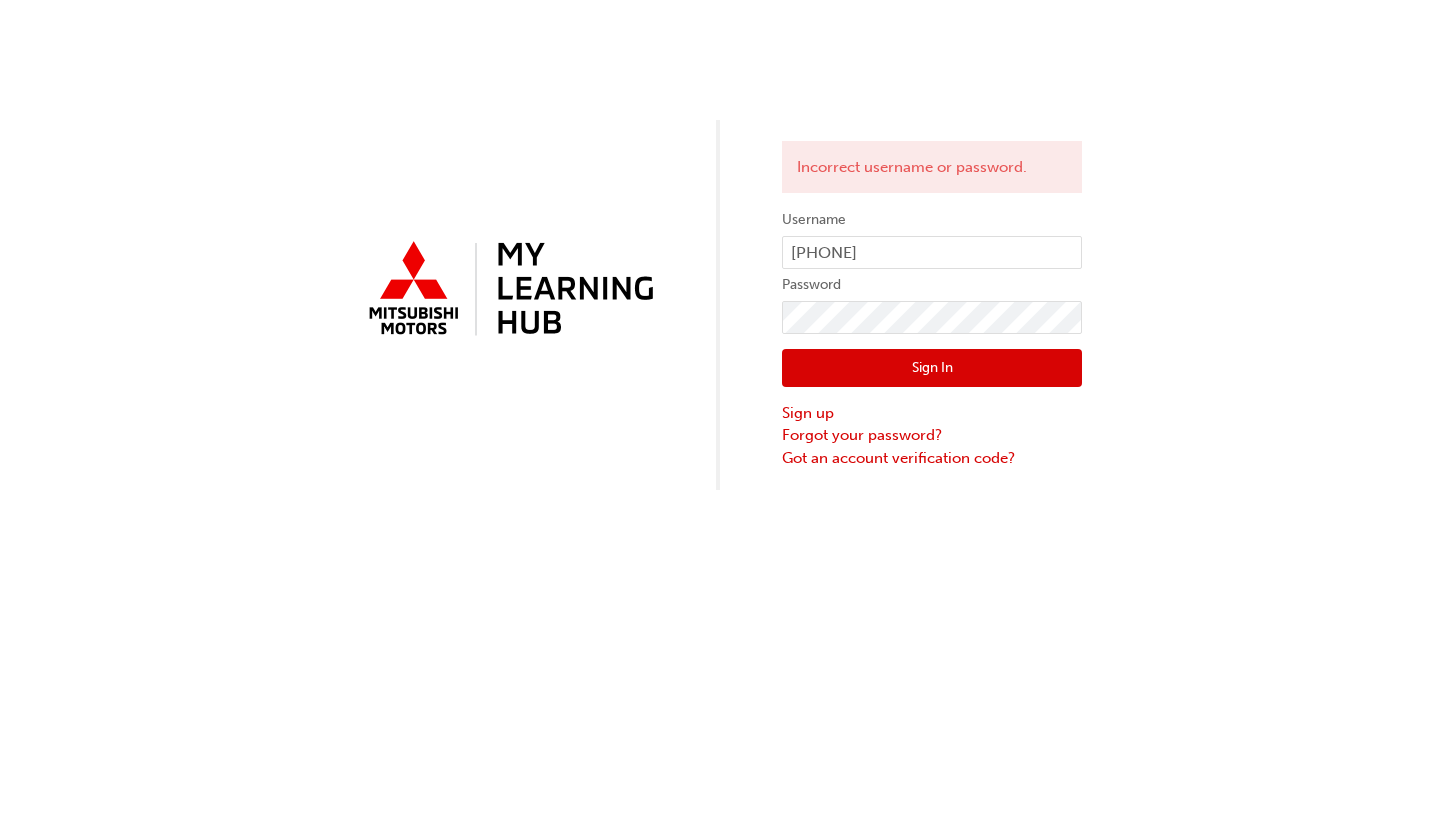 click on "Sign In" at bounding box center (932, 368) 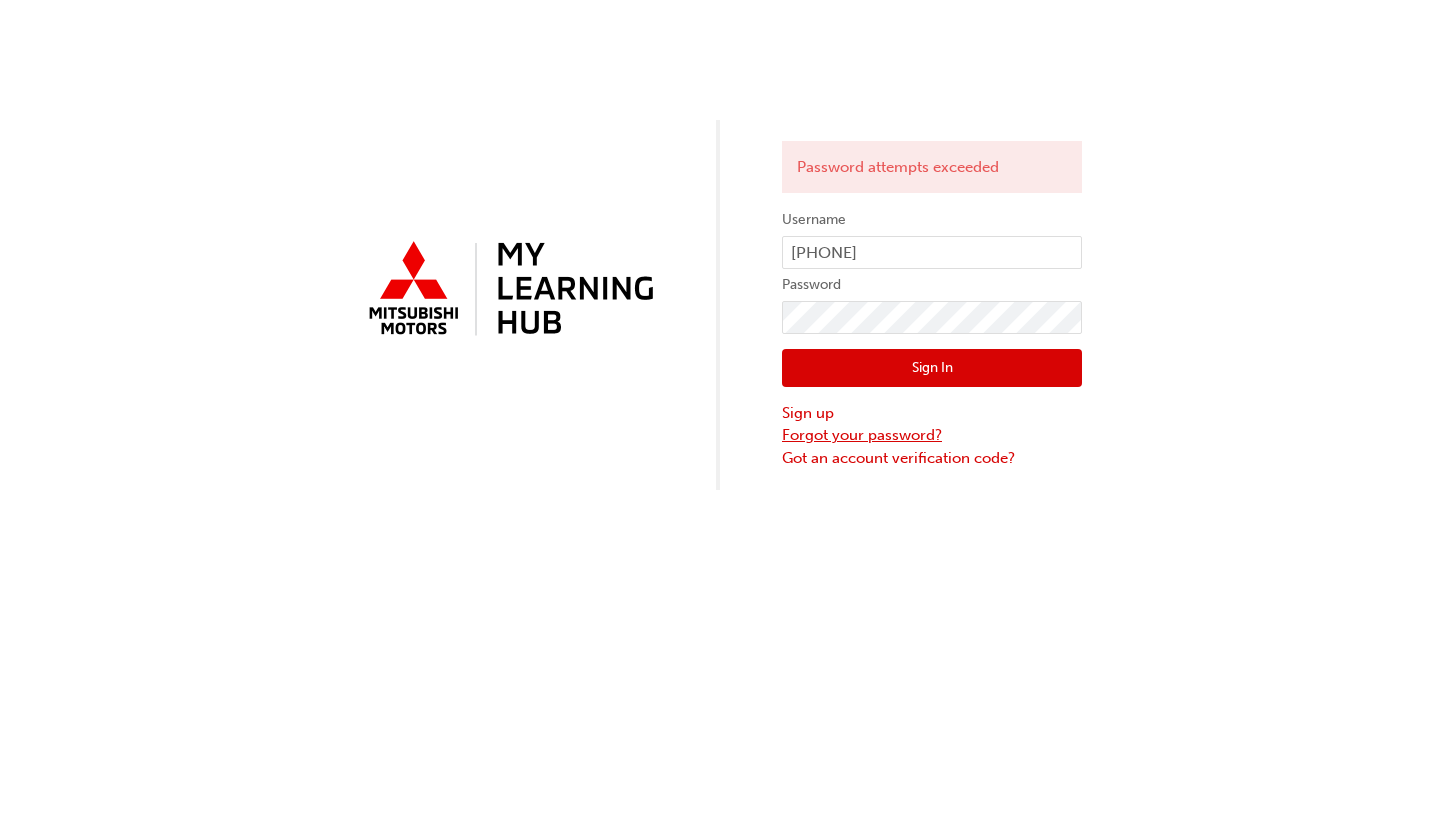 click on "Forgot your password?" at bounding box center [932, 435] 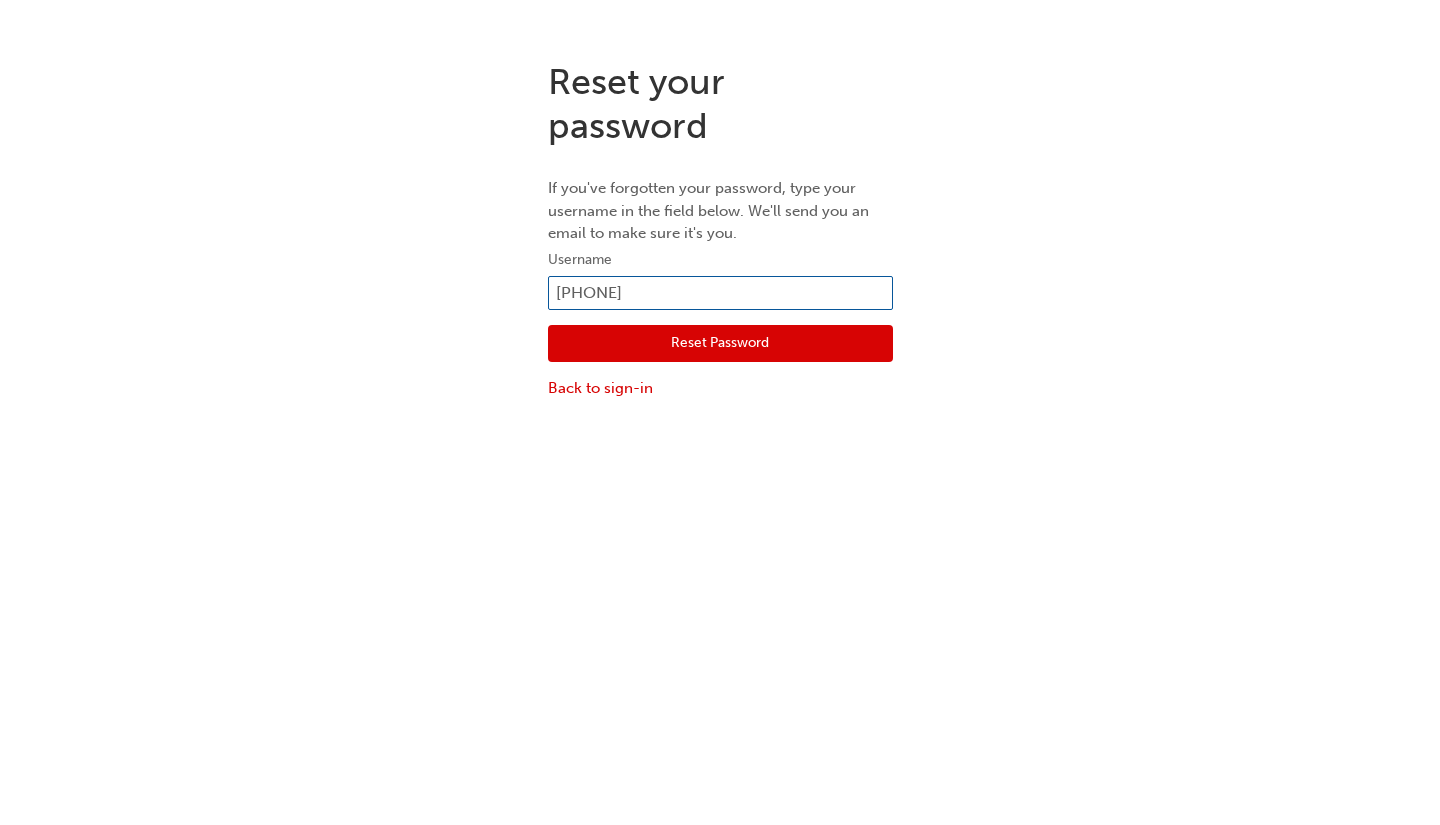 type on "[PHONE]" 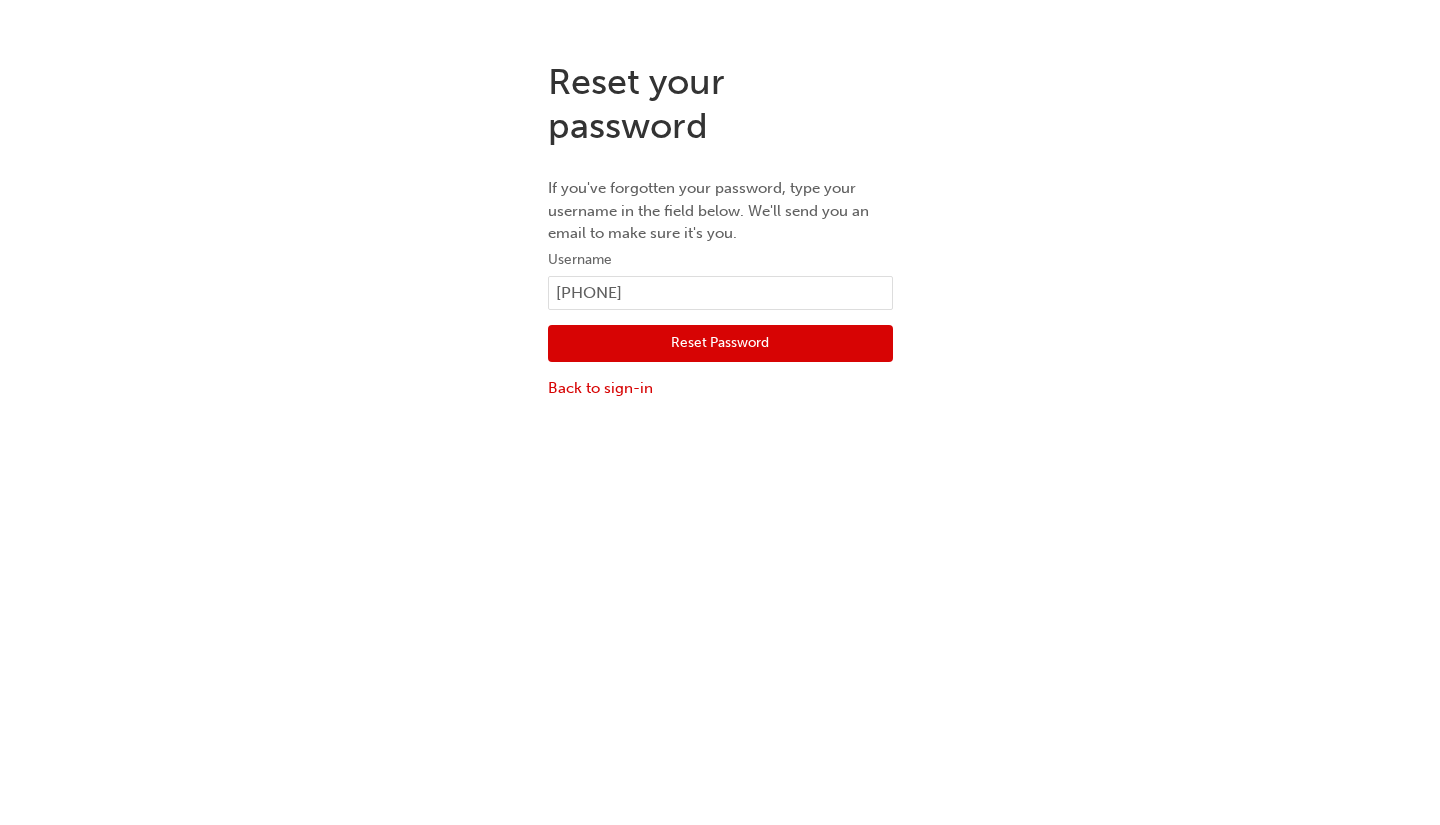 click on "Reset Password" at bounding box center (720, 344) 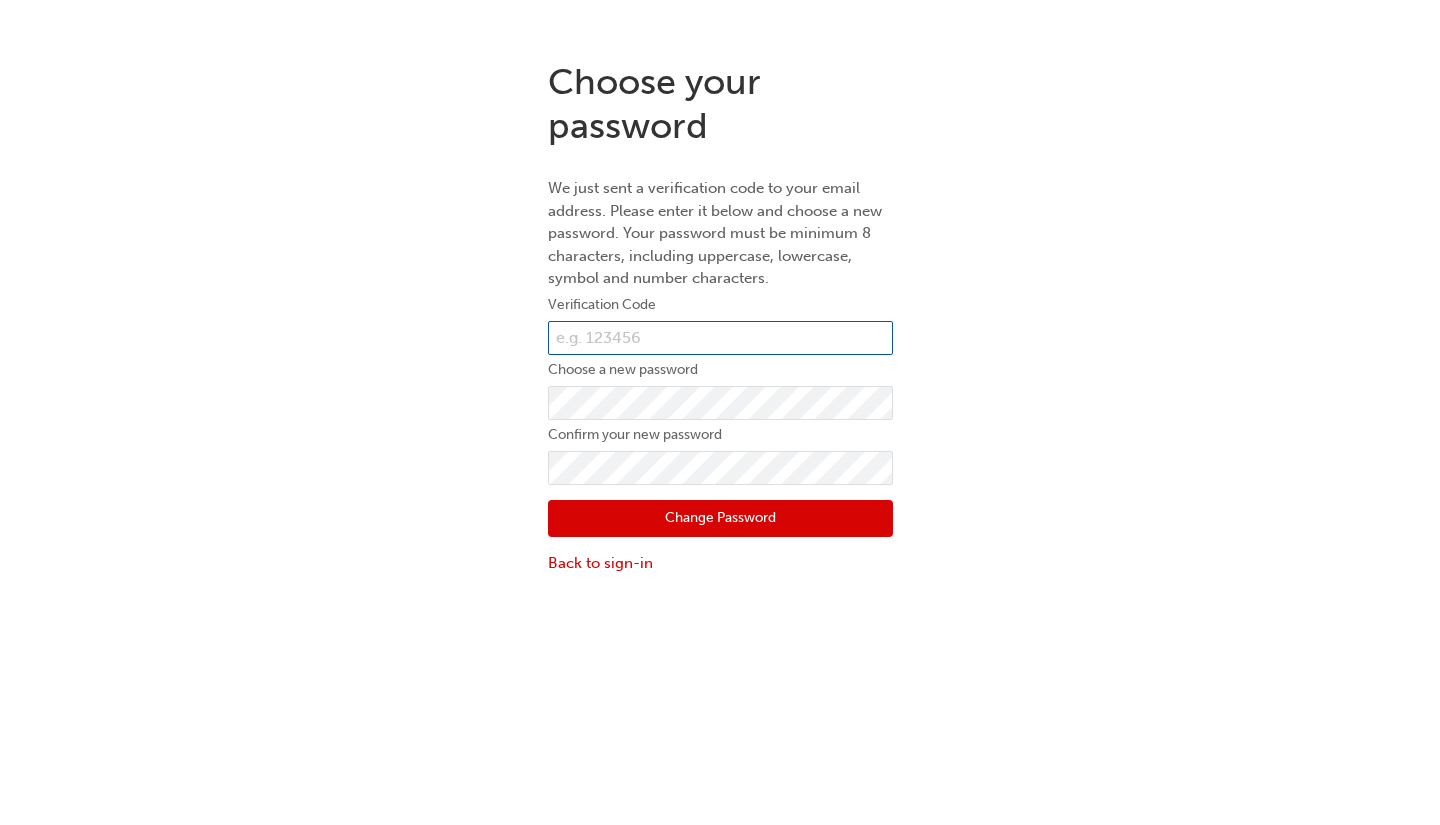 click at bounding box center (720, 338) 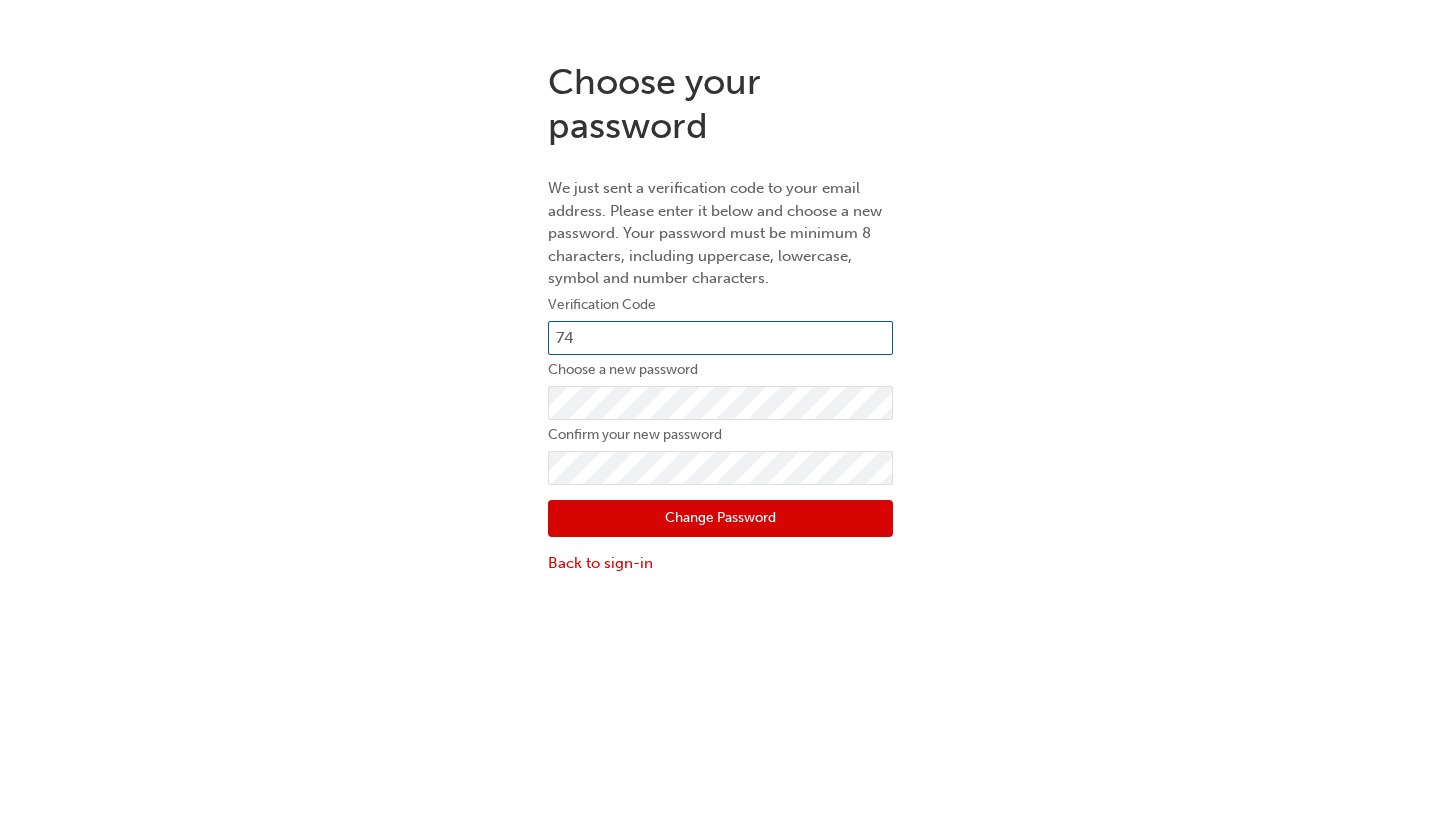 type on "7" 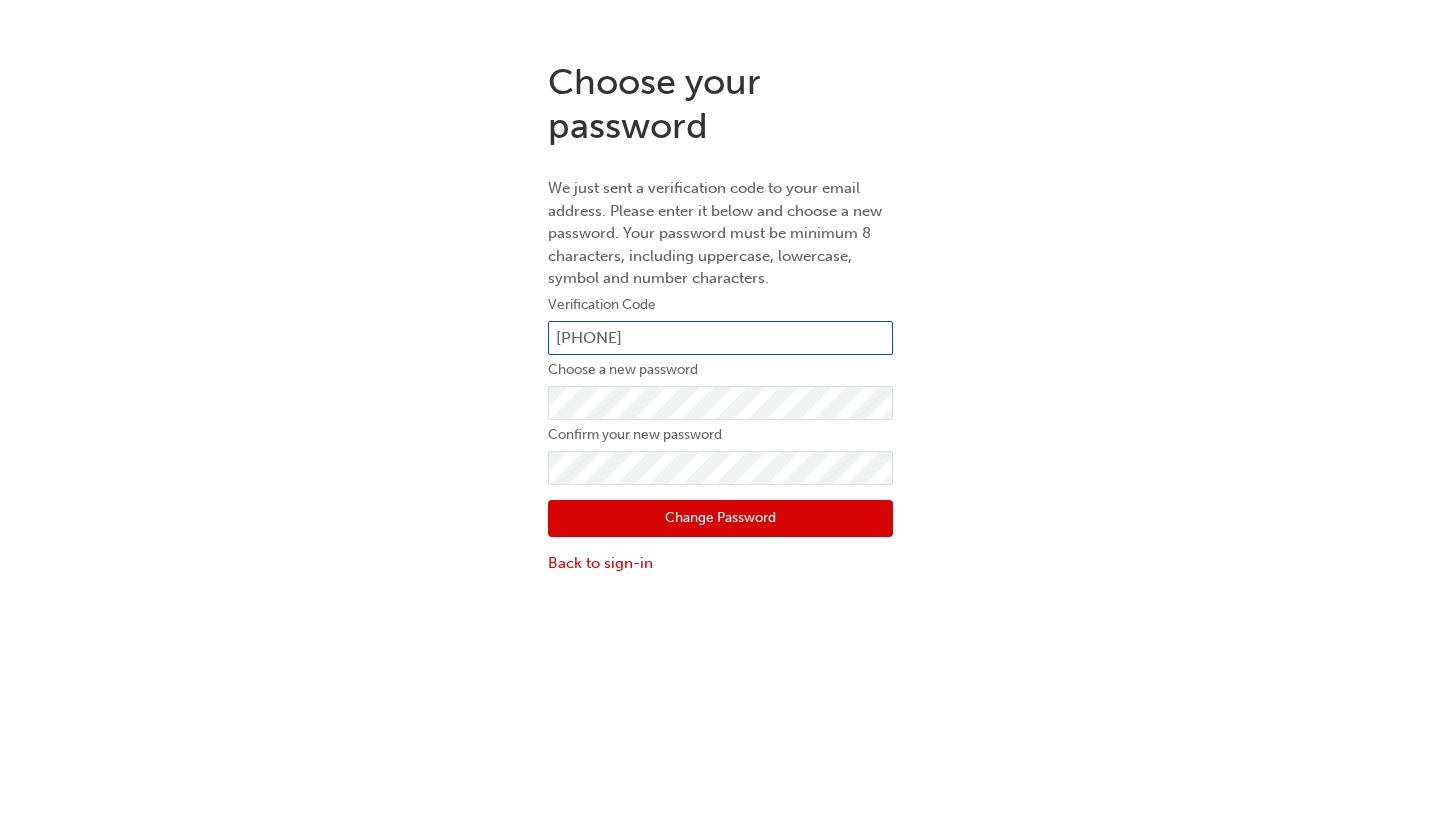 type on "[PHONE]" 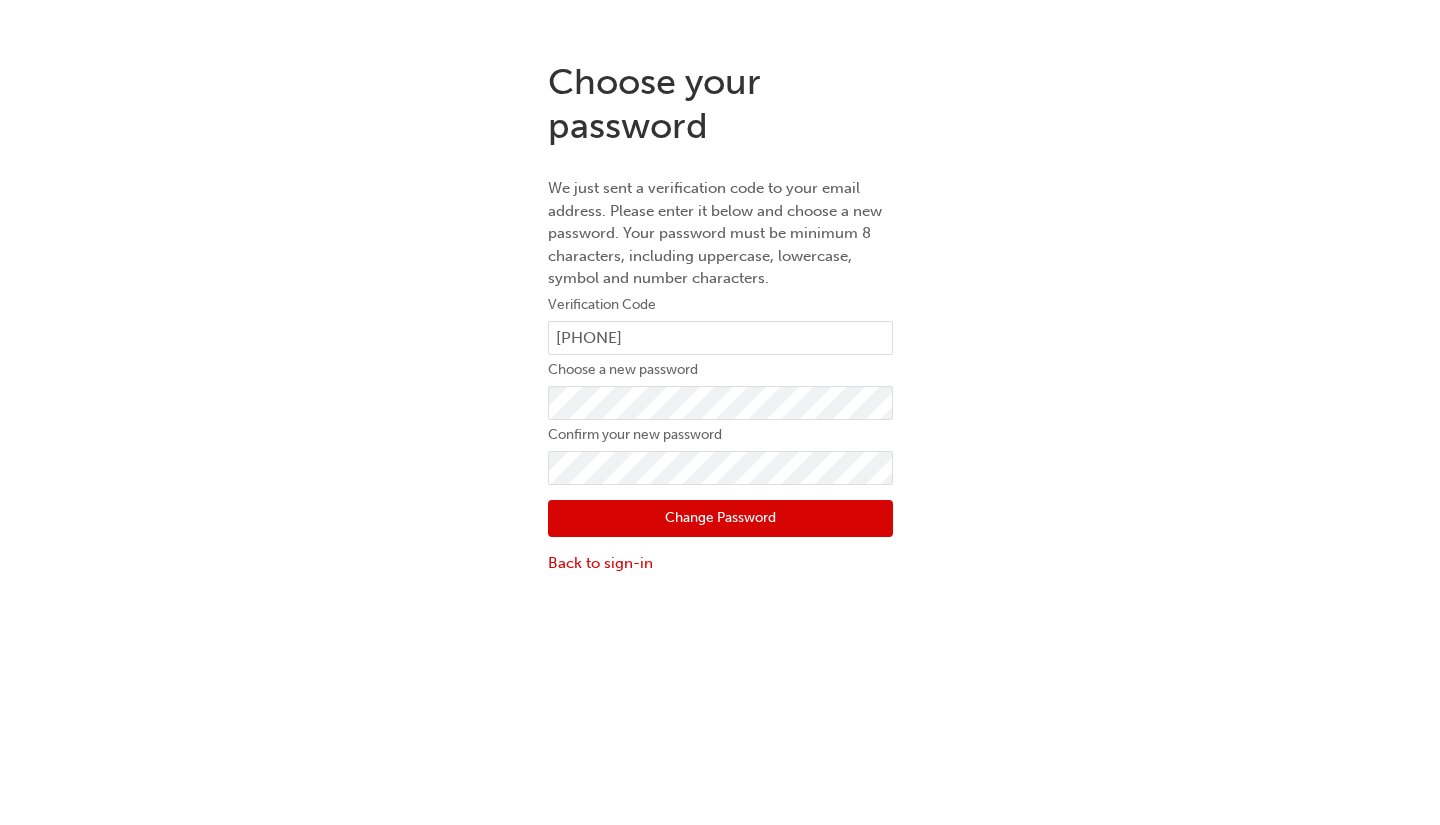 click on "Change Password" at bounding box center [720, 519] 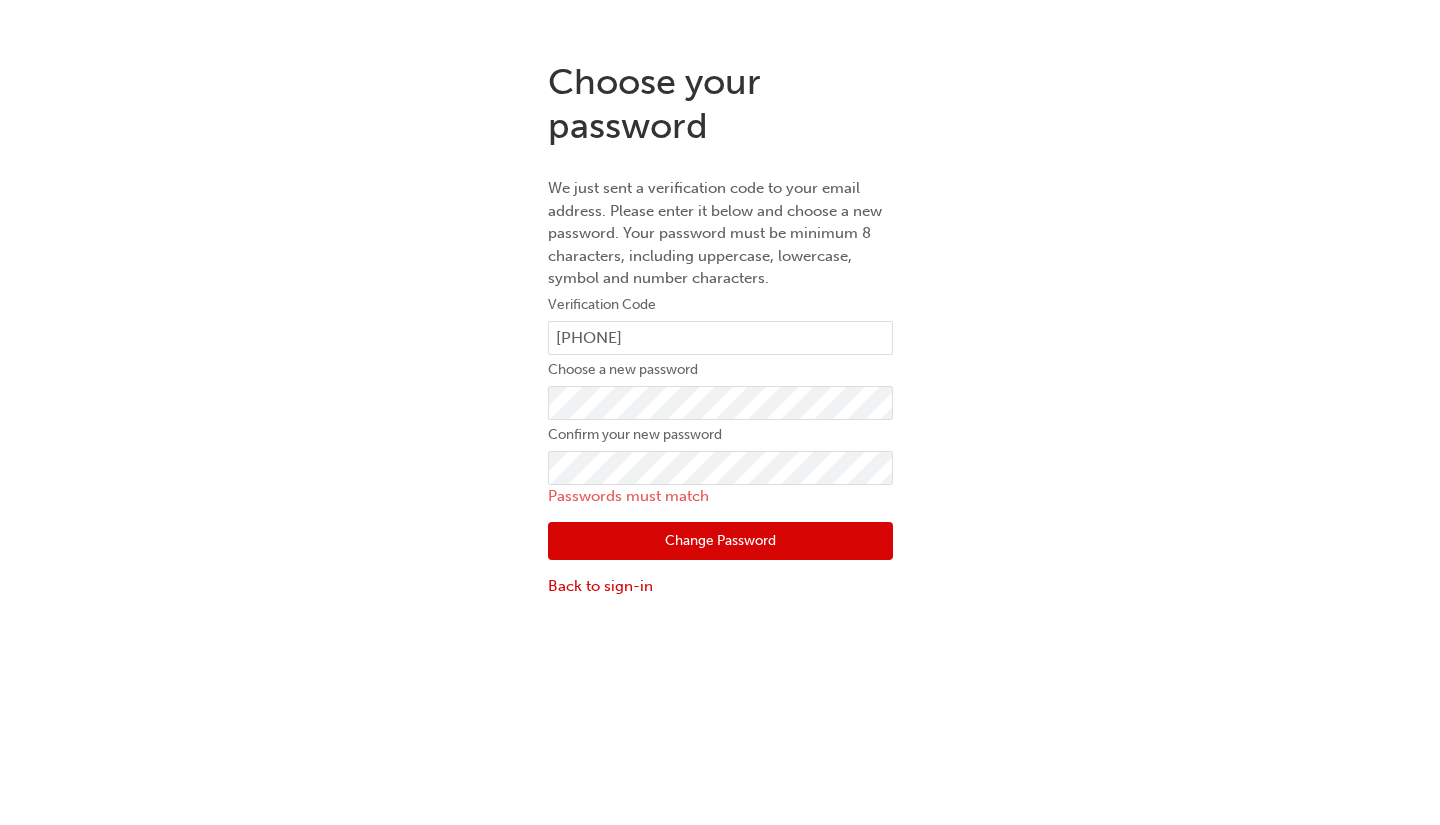 click on "Change Password" at bounding box center (720, 541) 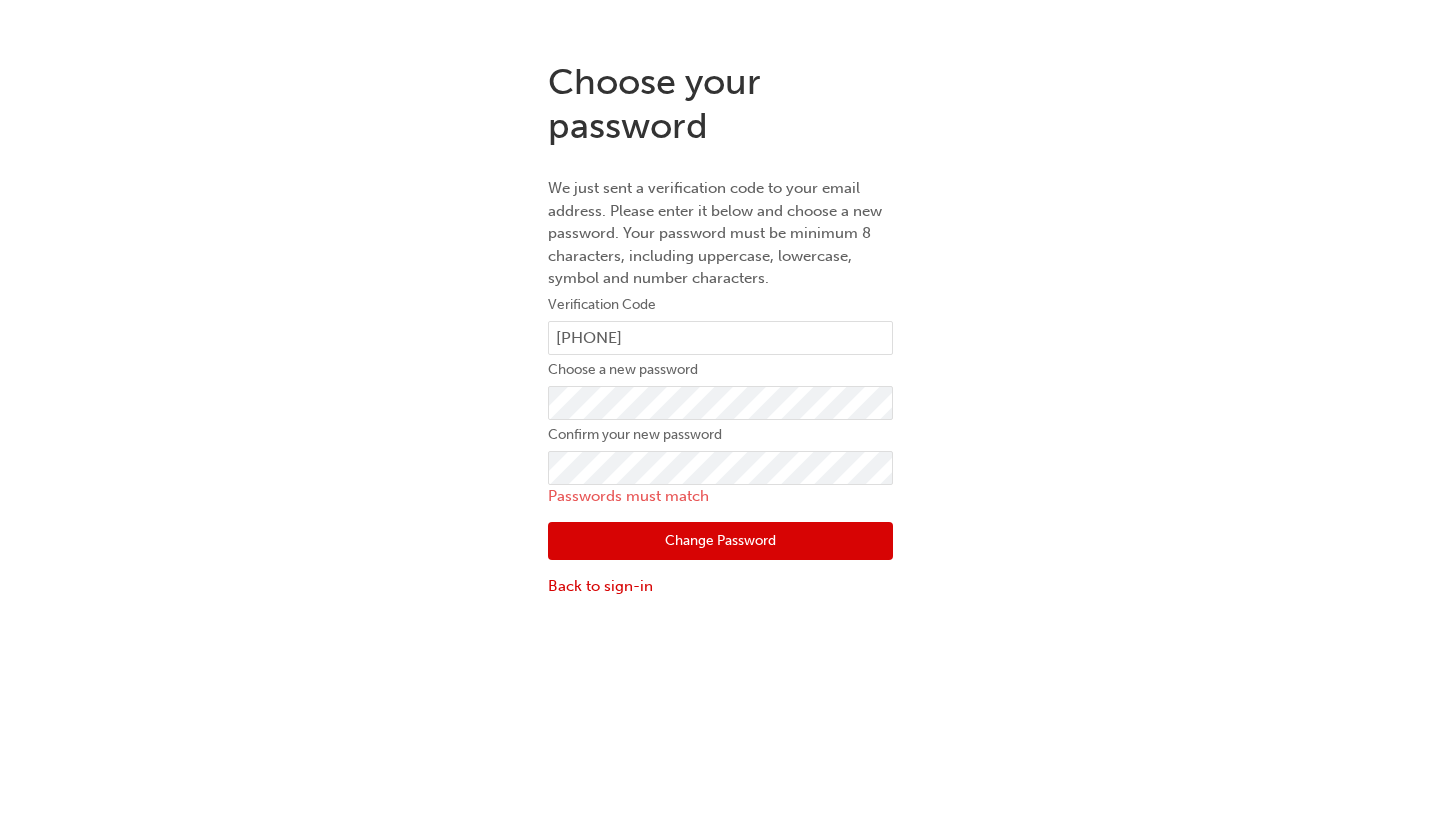 click on "Change Password" at bounding box center [720, 541] 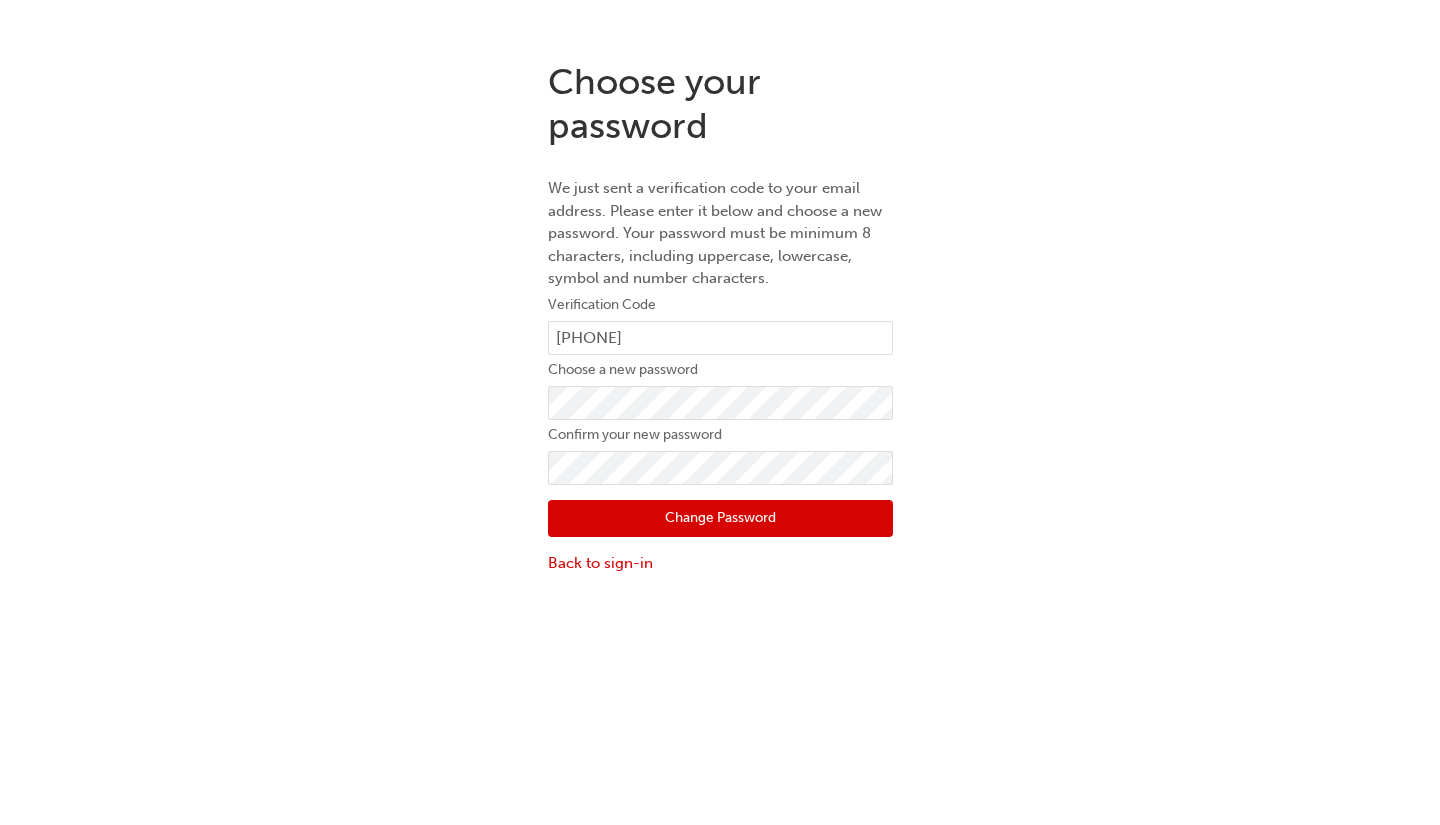 click on "Change Password" at bounding box center (720, 519) 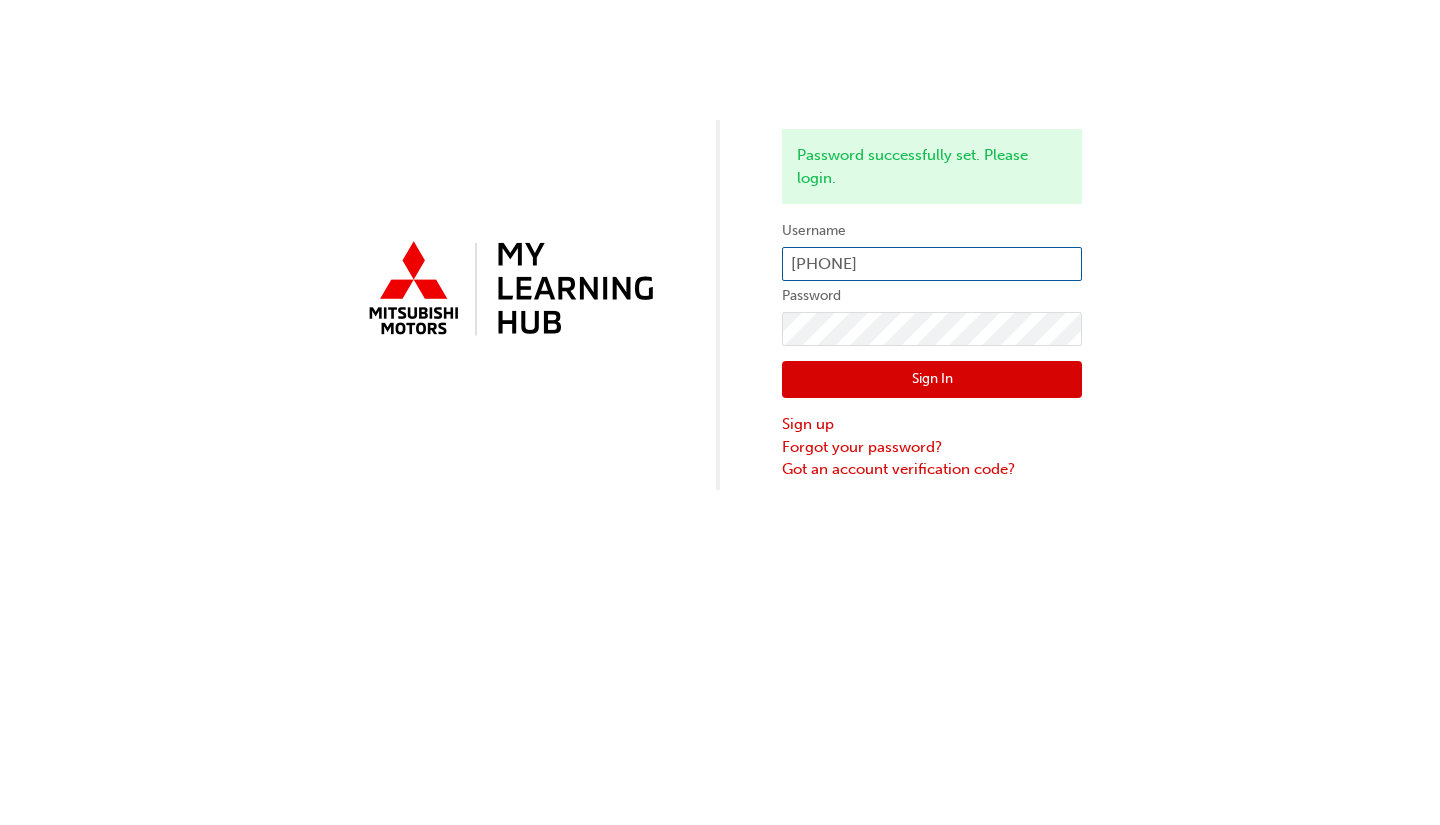 type on "[PHONE]" 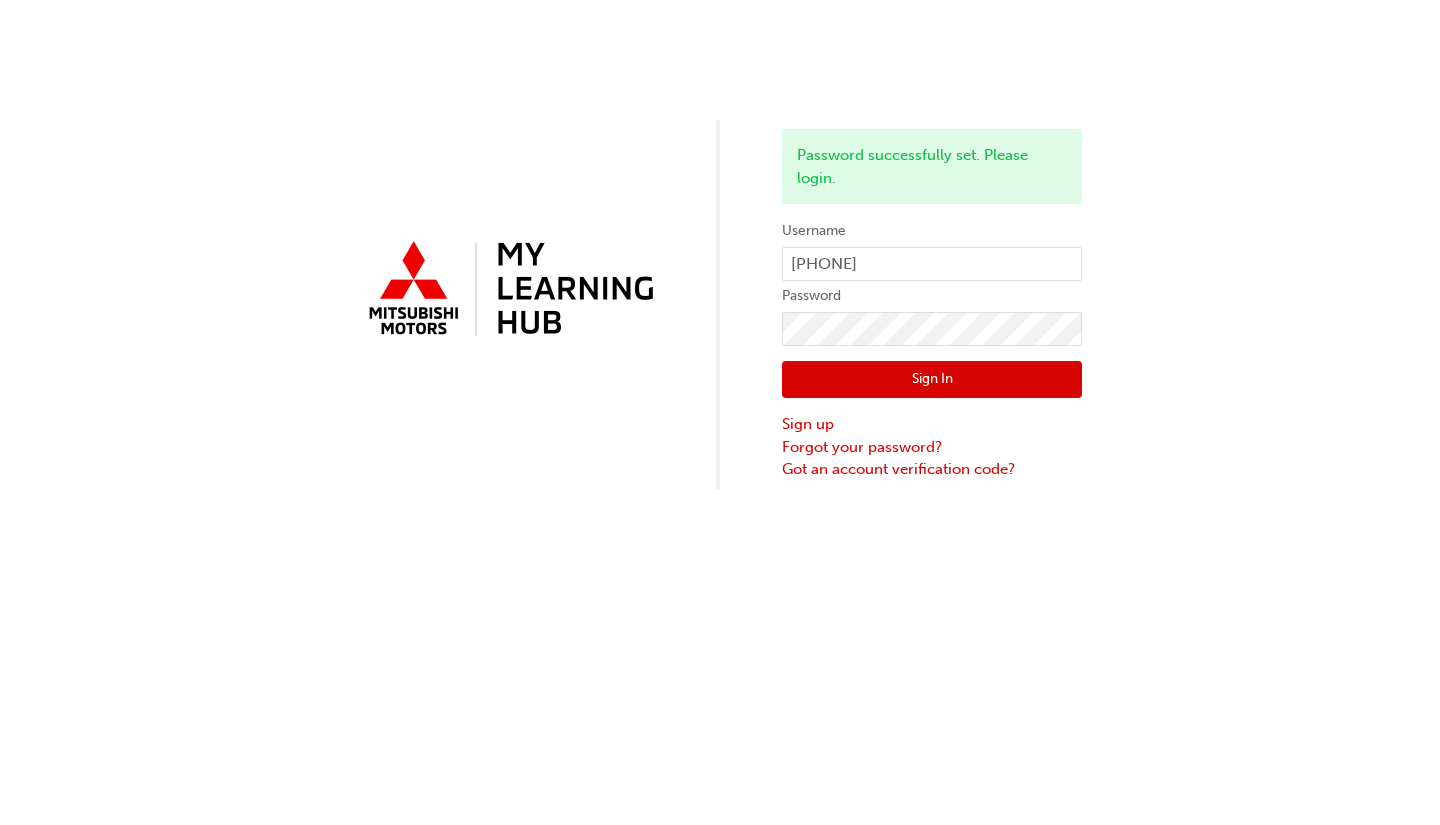 click on "Sign In" at bounding box center [932, 380] 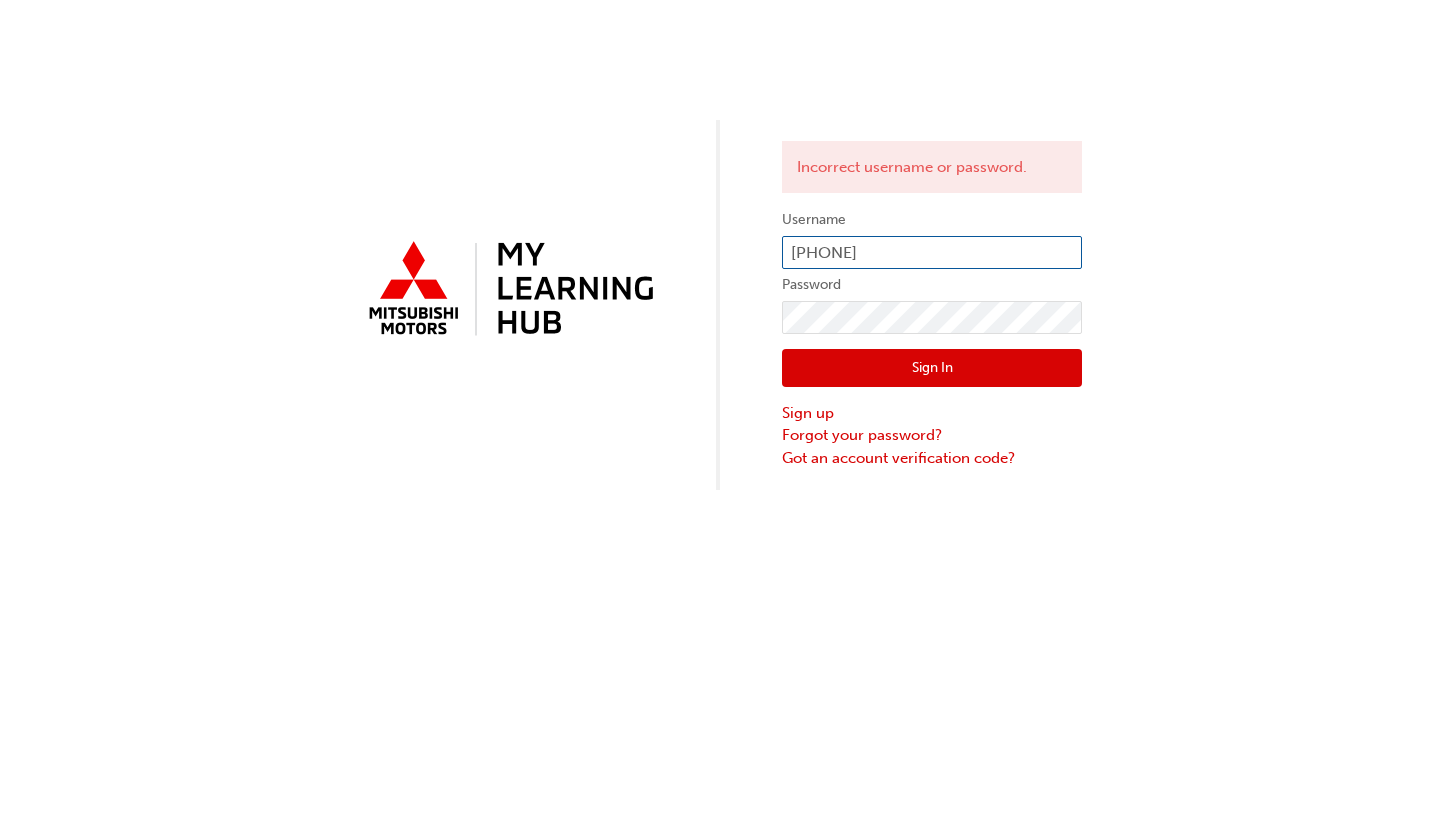 type on "[PHONE]" 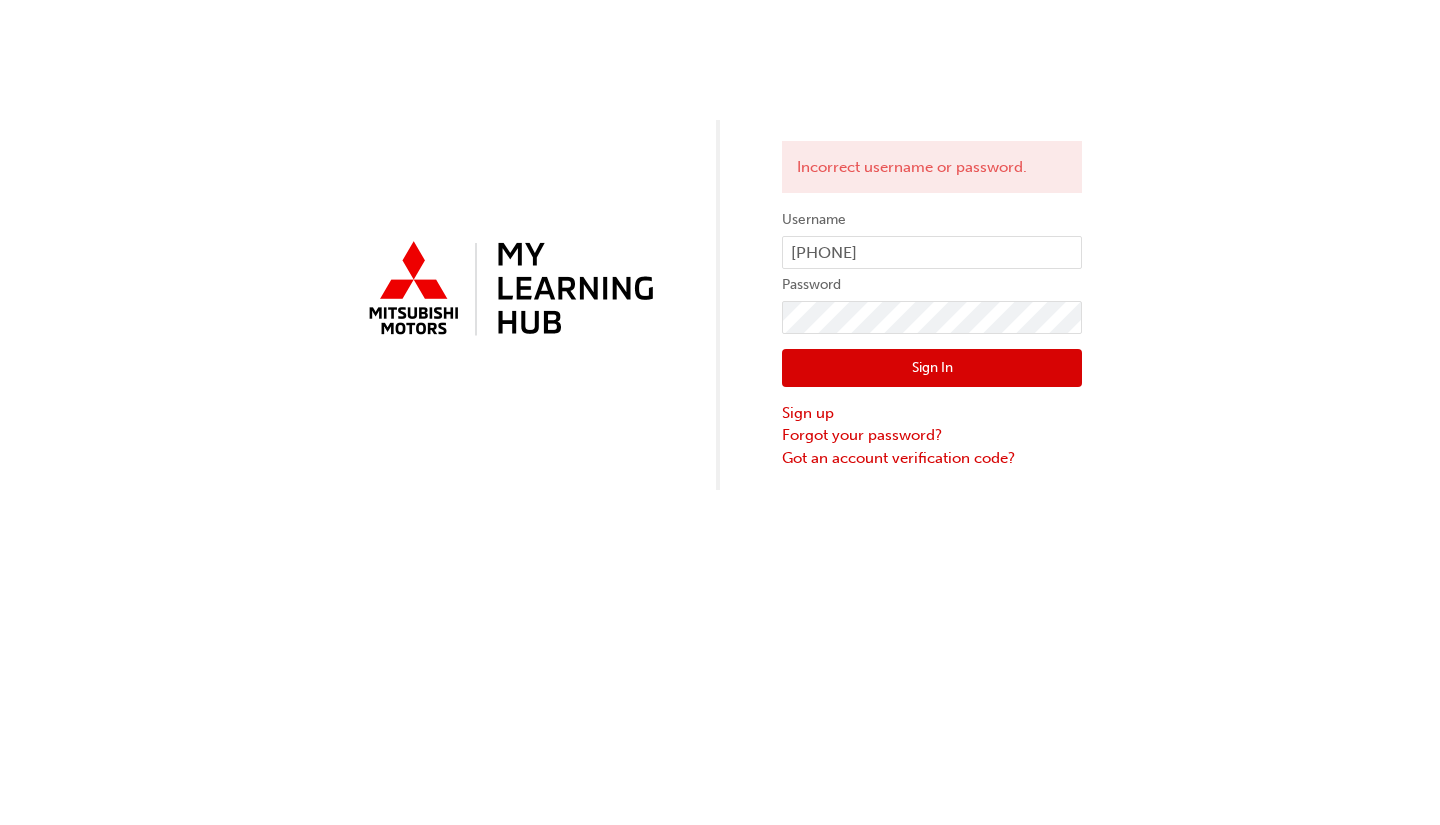 click on "Sign In" at bounding box center [932, 368] 